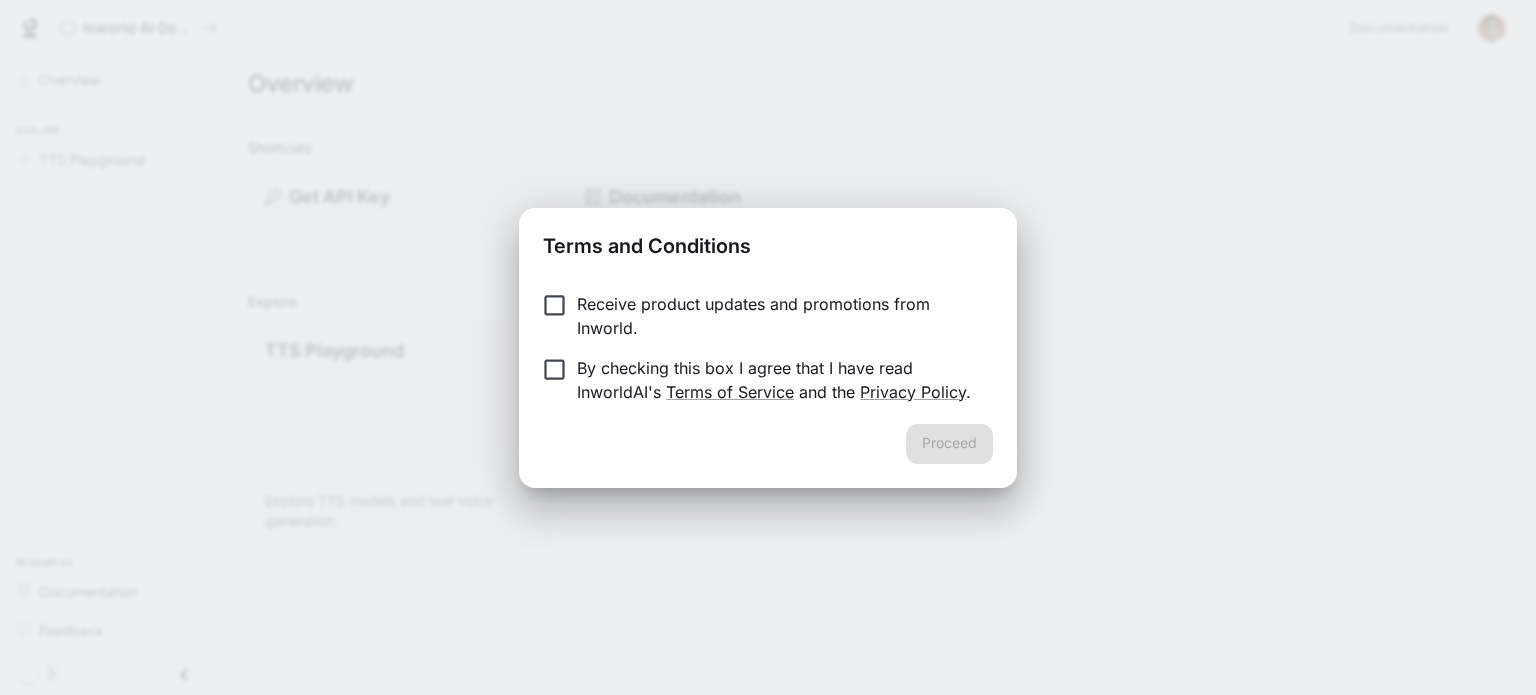 scroll, scrollTop: 0, scrollLeft: 0, axis: both 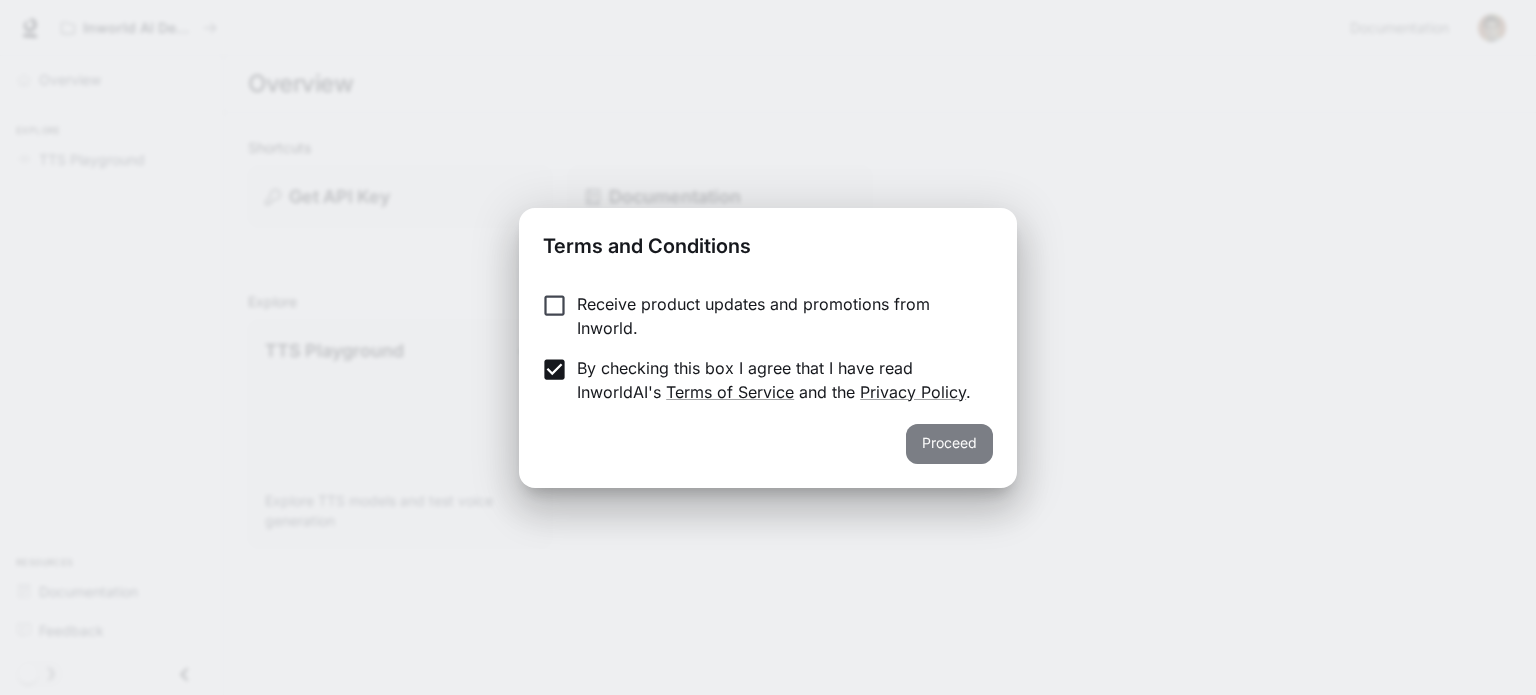 click on "Proceed" at bounding box center [949, 444] 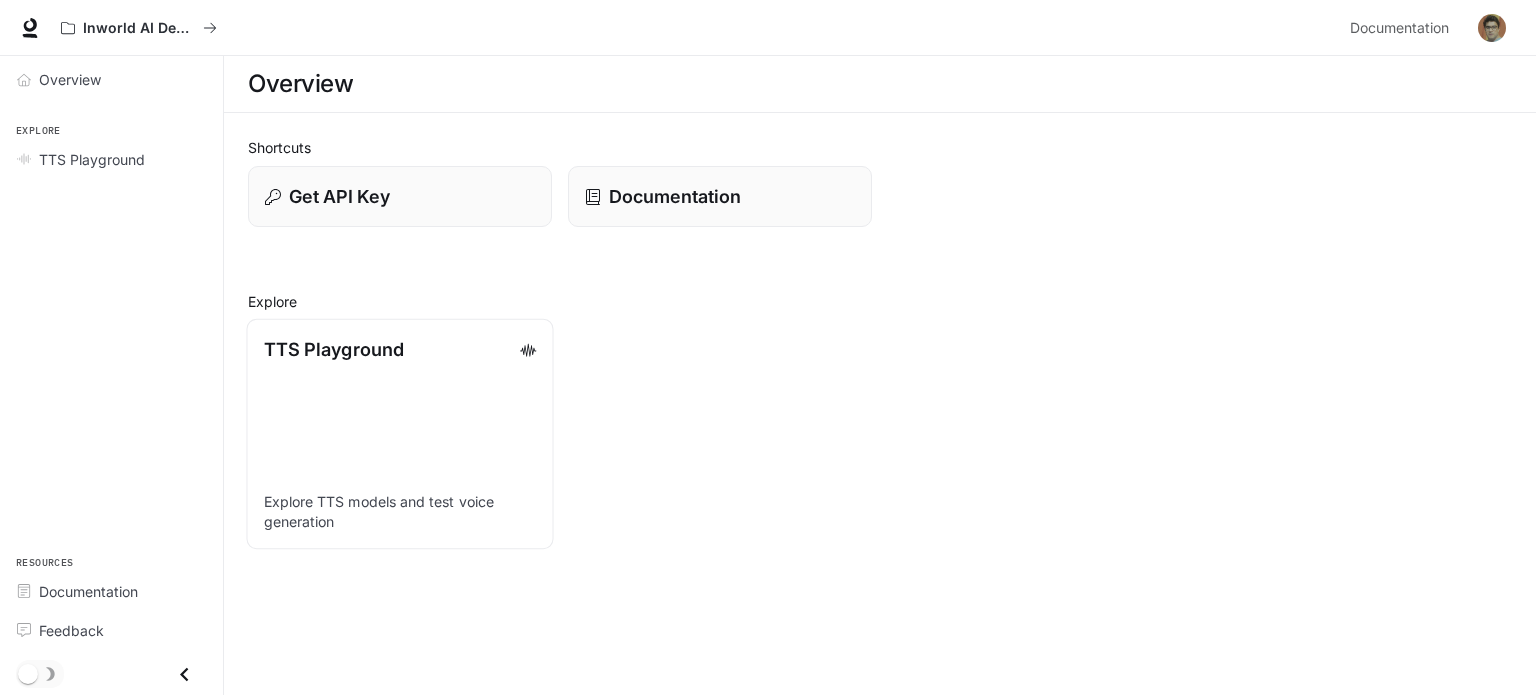 click on "Explore TTS models and test voice generation" at bounding box center [400, 512] 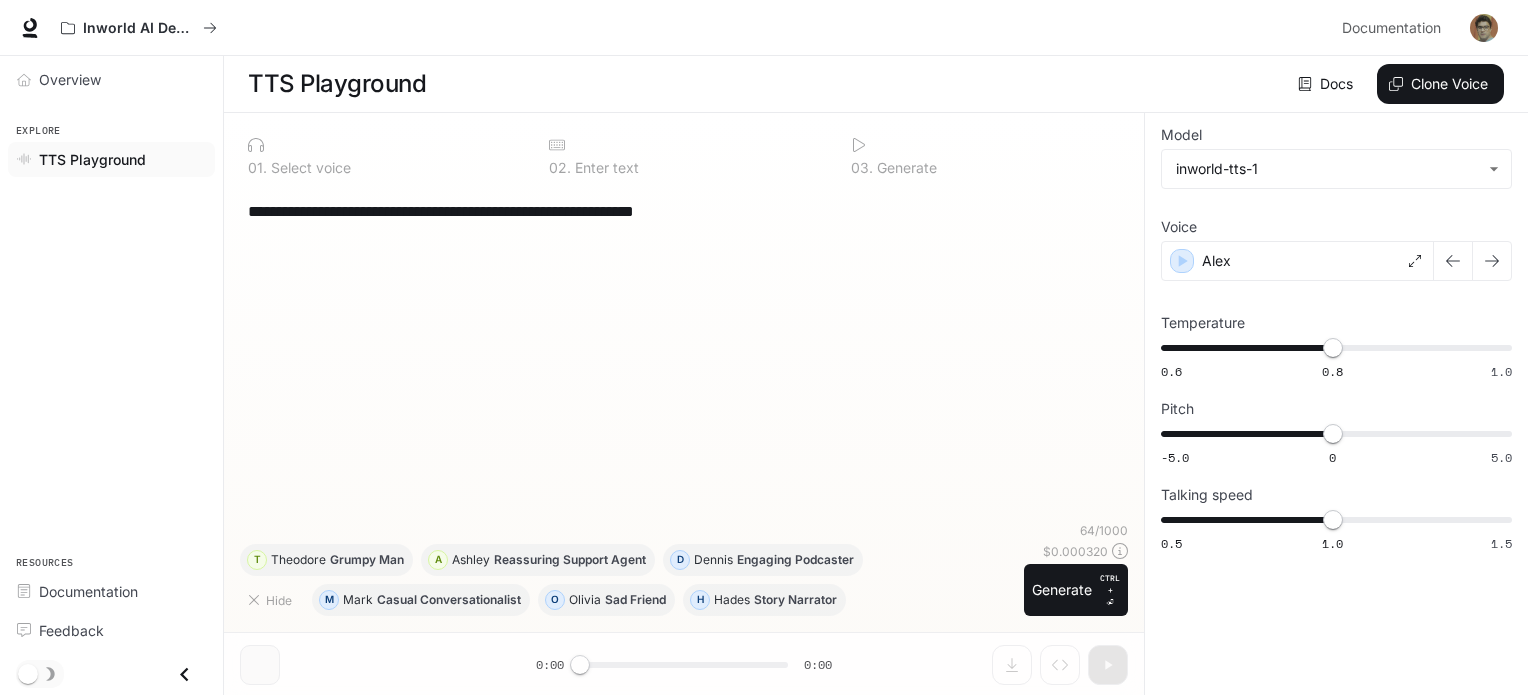 click on "Select voice" at bounding box center [309, 168] 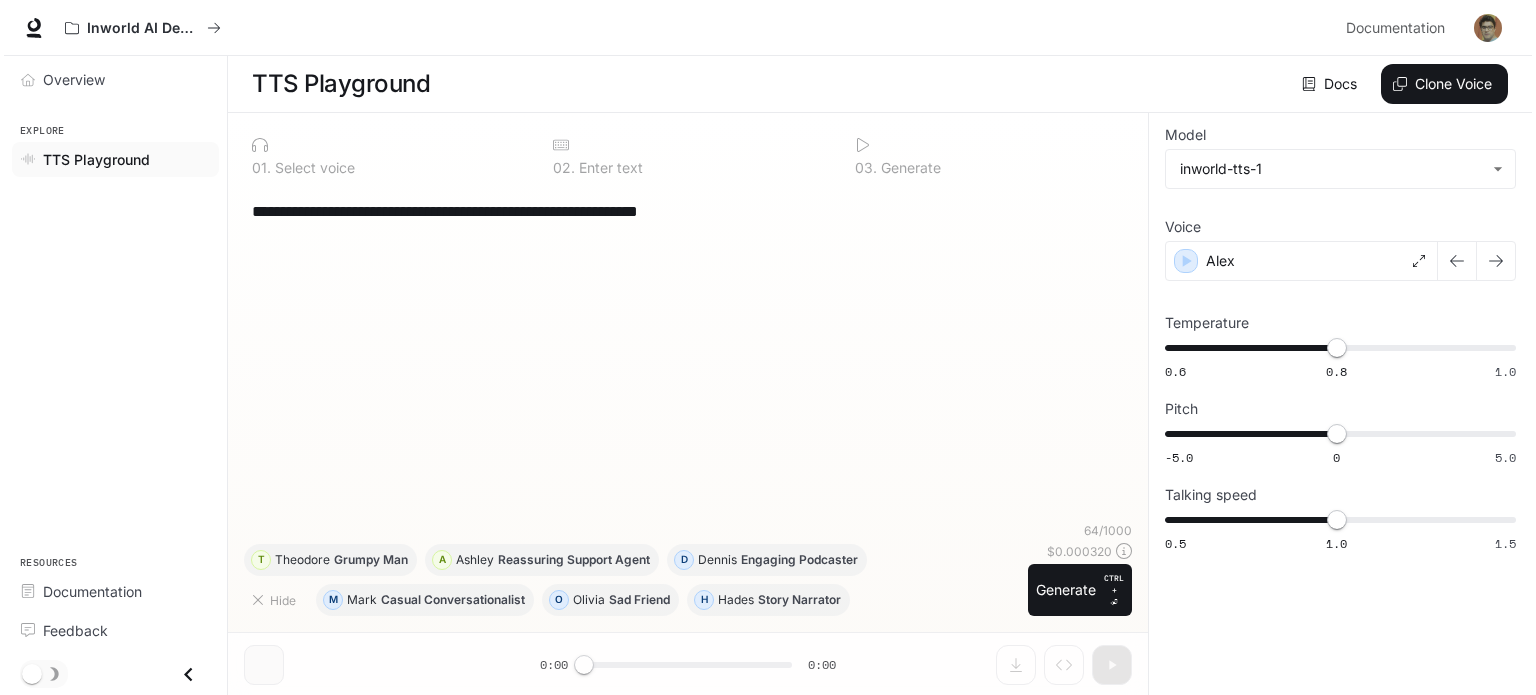 scroll, scrollTop: 0, scrollLeft: 0, axis: both 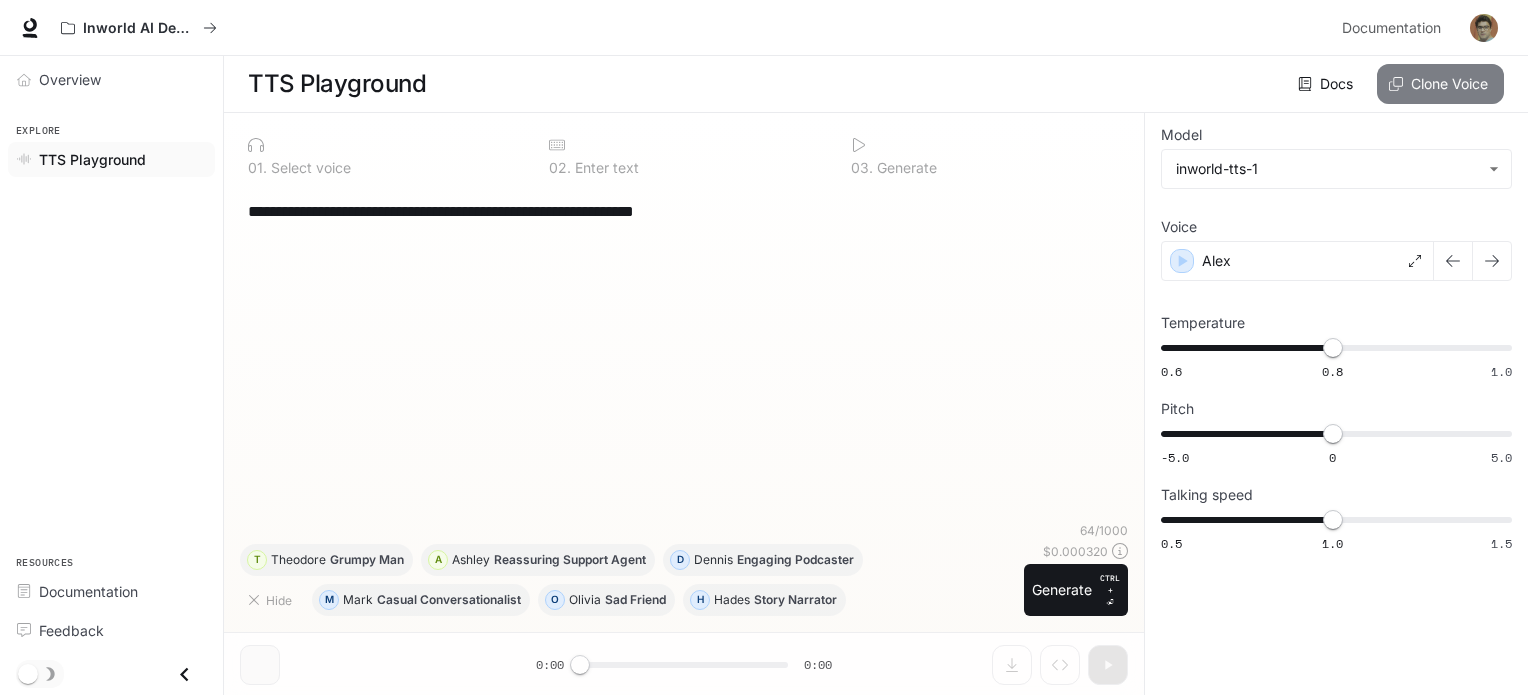 click on "Clone Voice" at bounding box center [1440, 84] 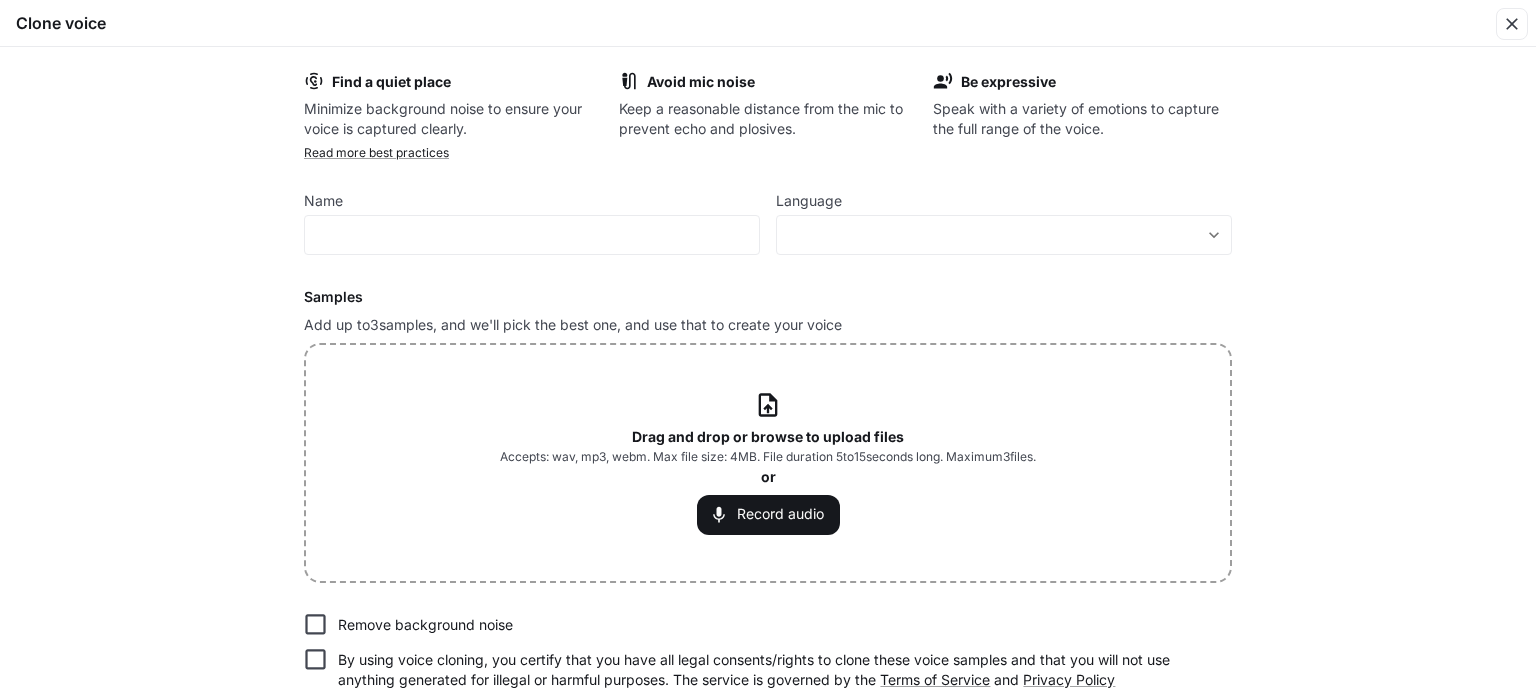 click on "Drag and drop or browse to upload files" at bounding box center [768, 436] 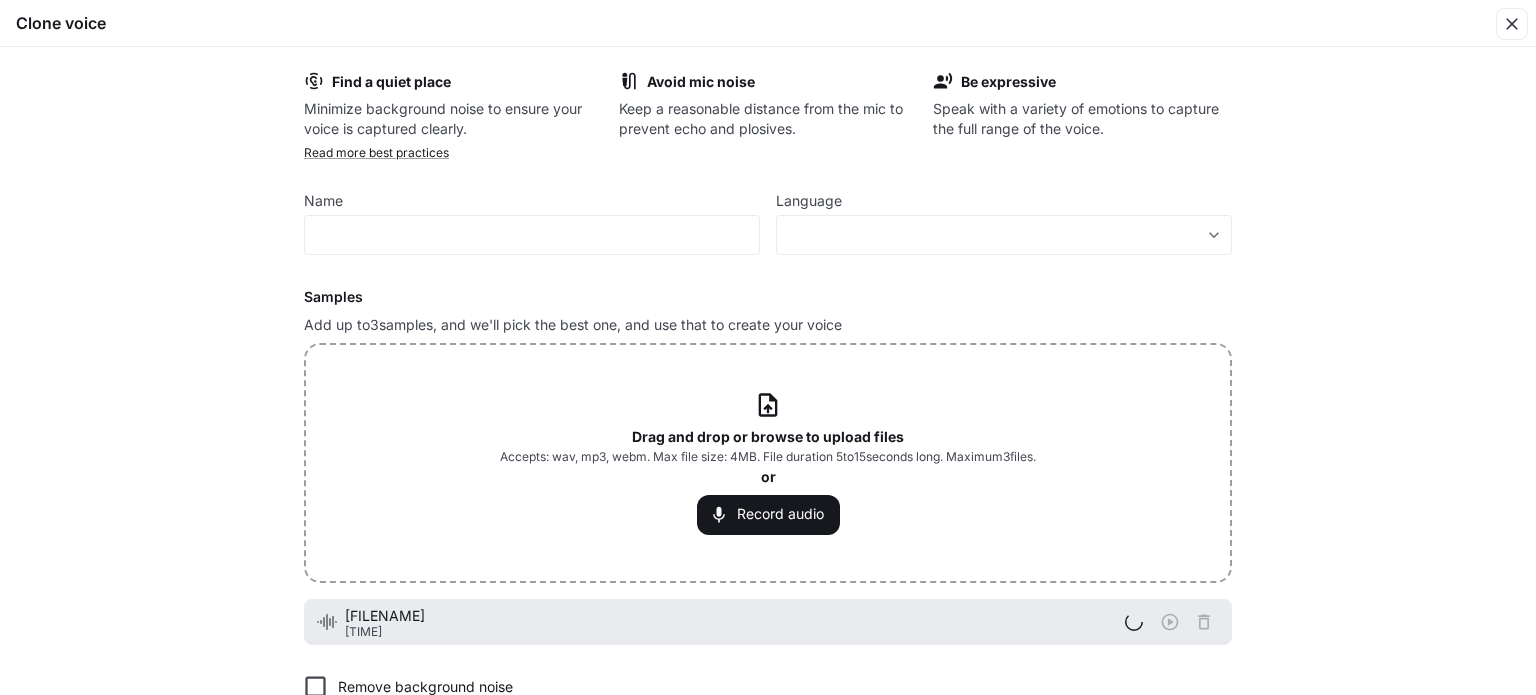 scroll, scrollTop: 128, scrollLeft: 0, axis: vertical 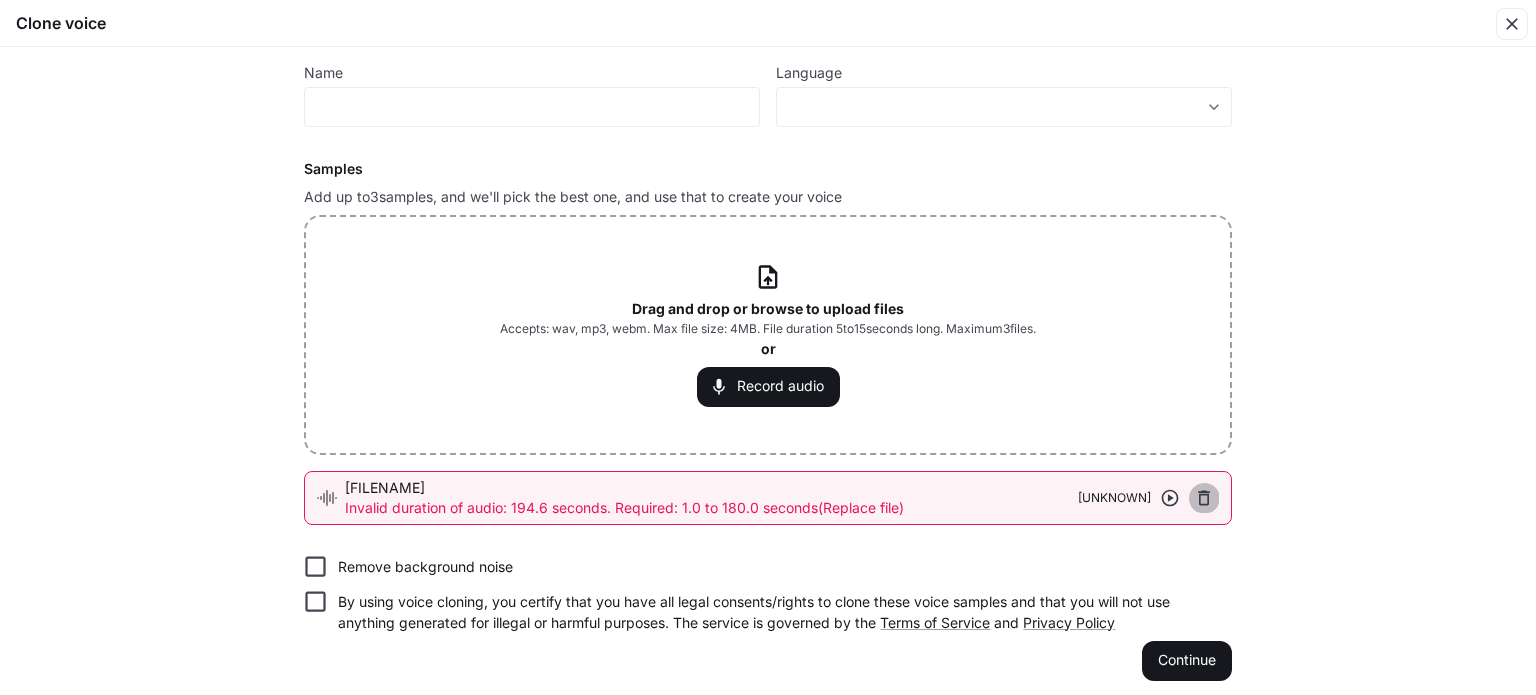 click 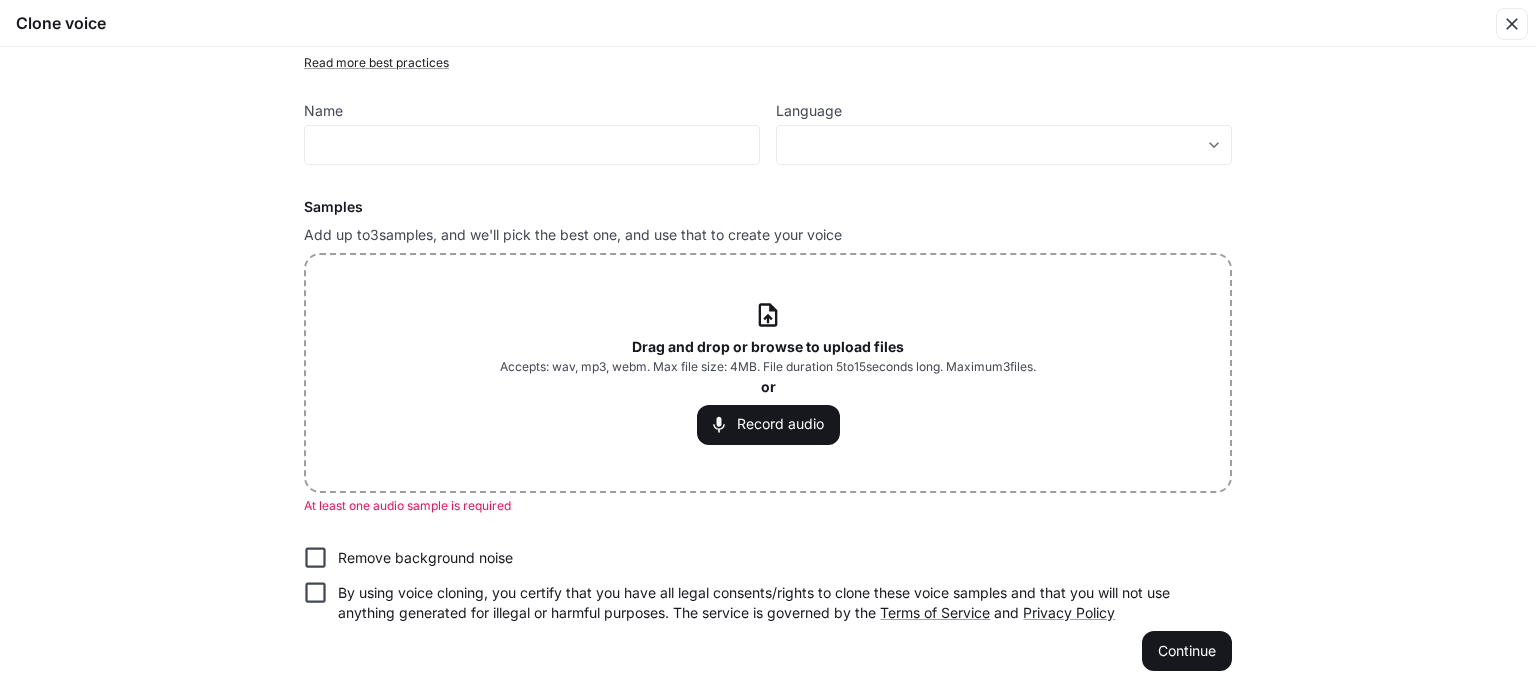 scroll, scrollTop: 90, scrollLeft: 0, axis: vertical 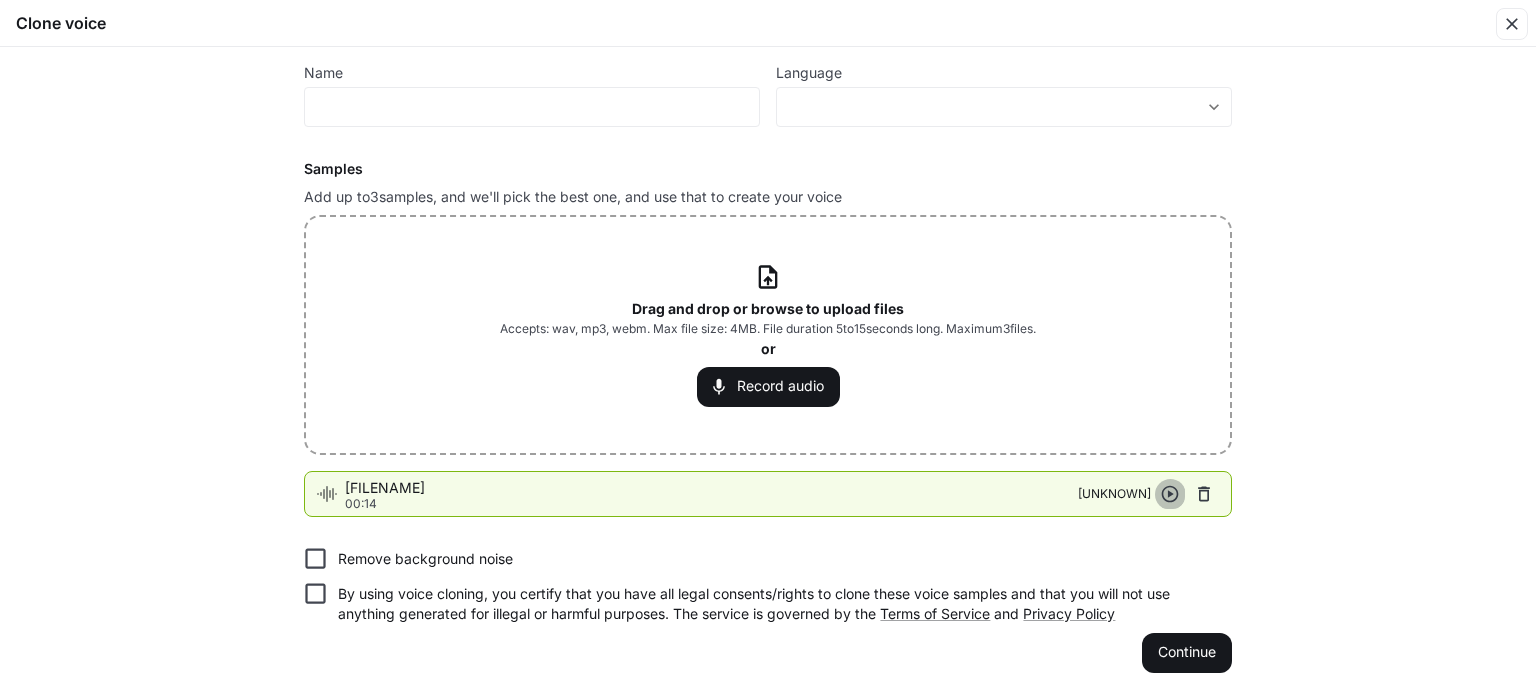 click 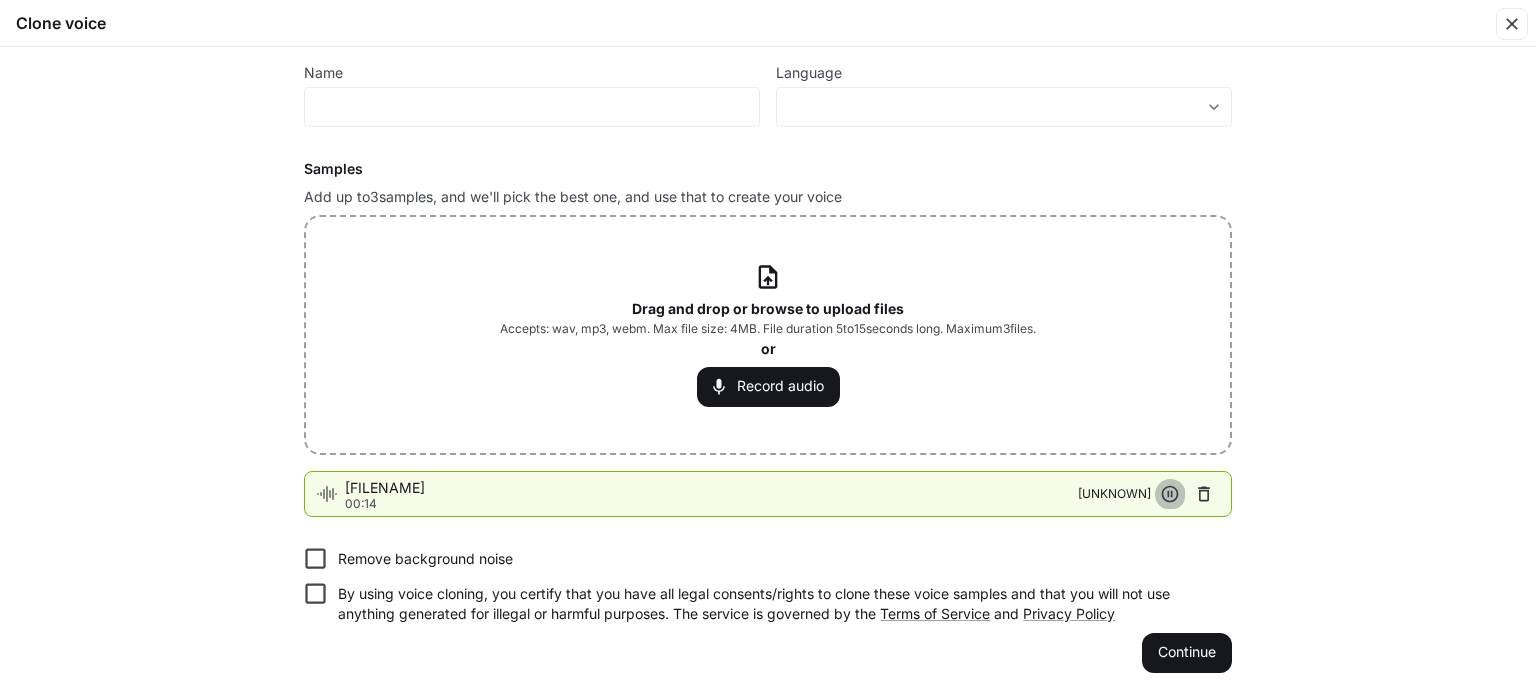 click 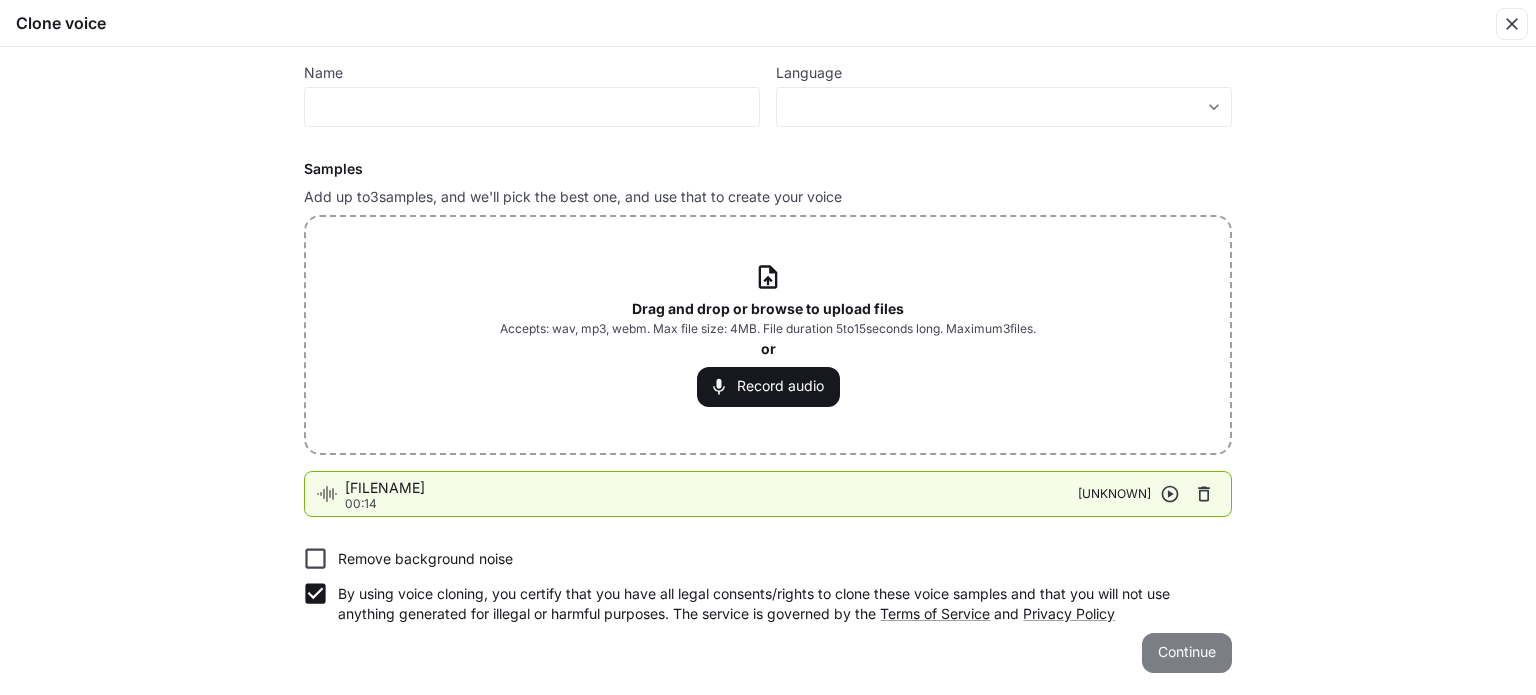 click on "Continue" at bounding box center [1187, 653] 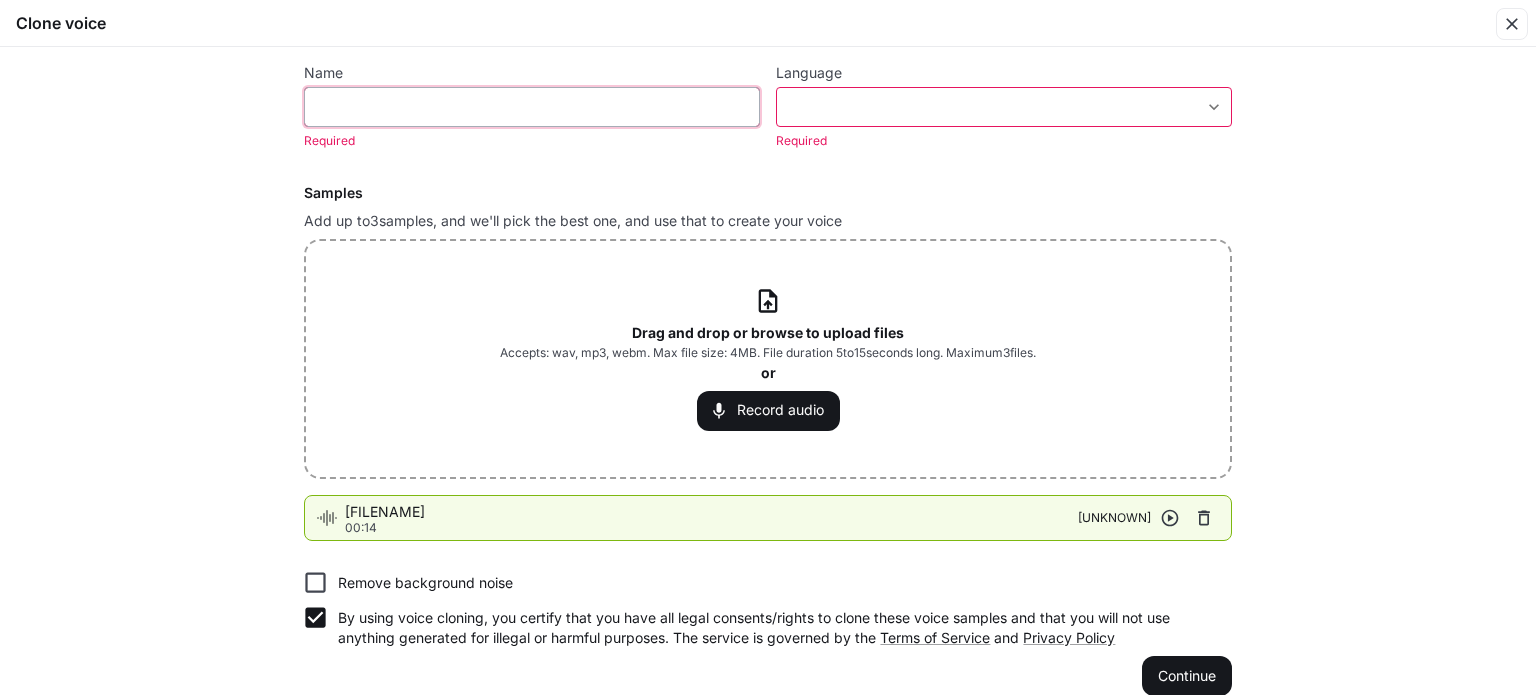 click at bounding box center (532, 107) 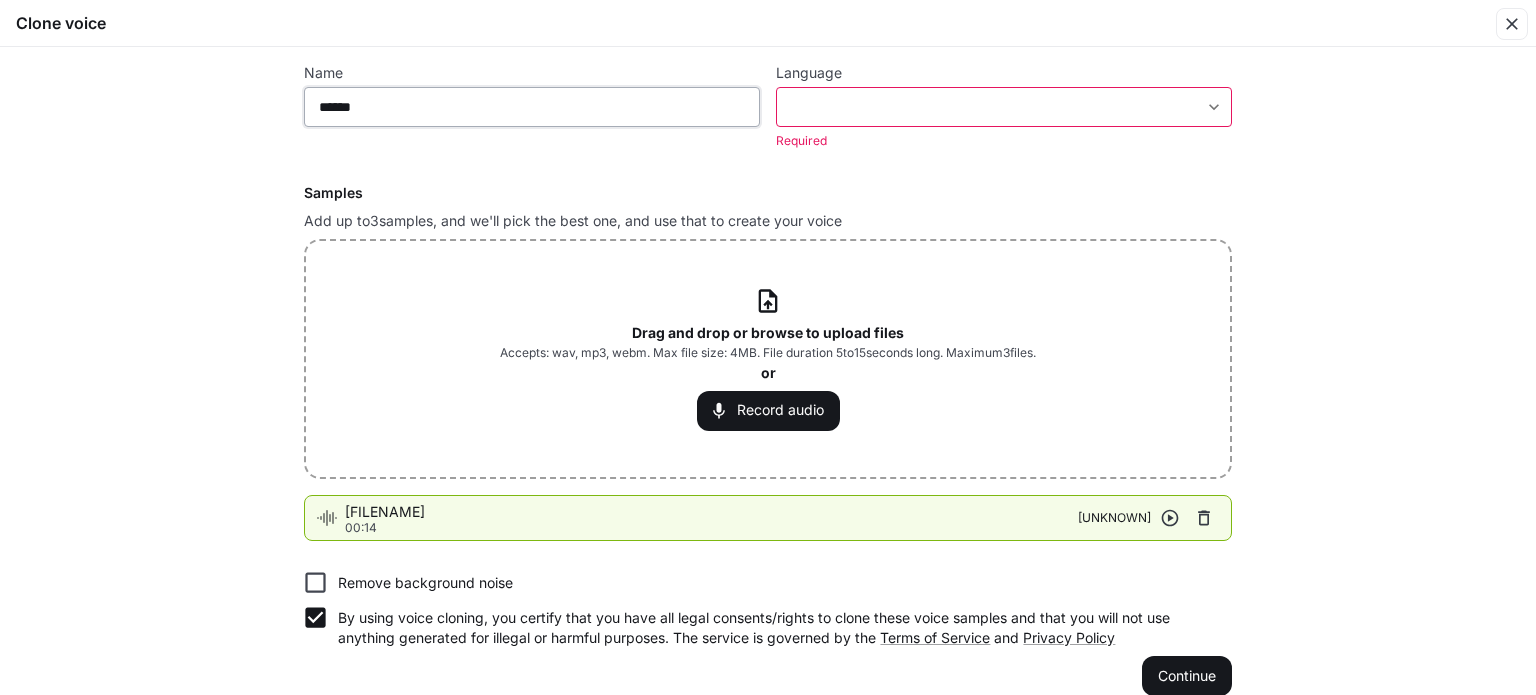 type on "*****" 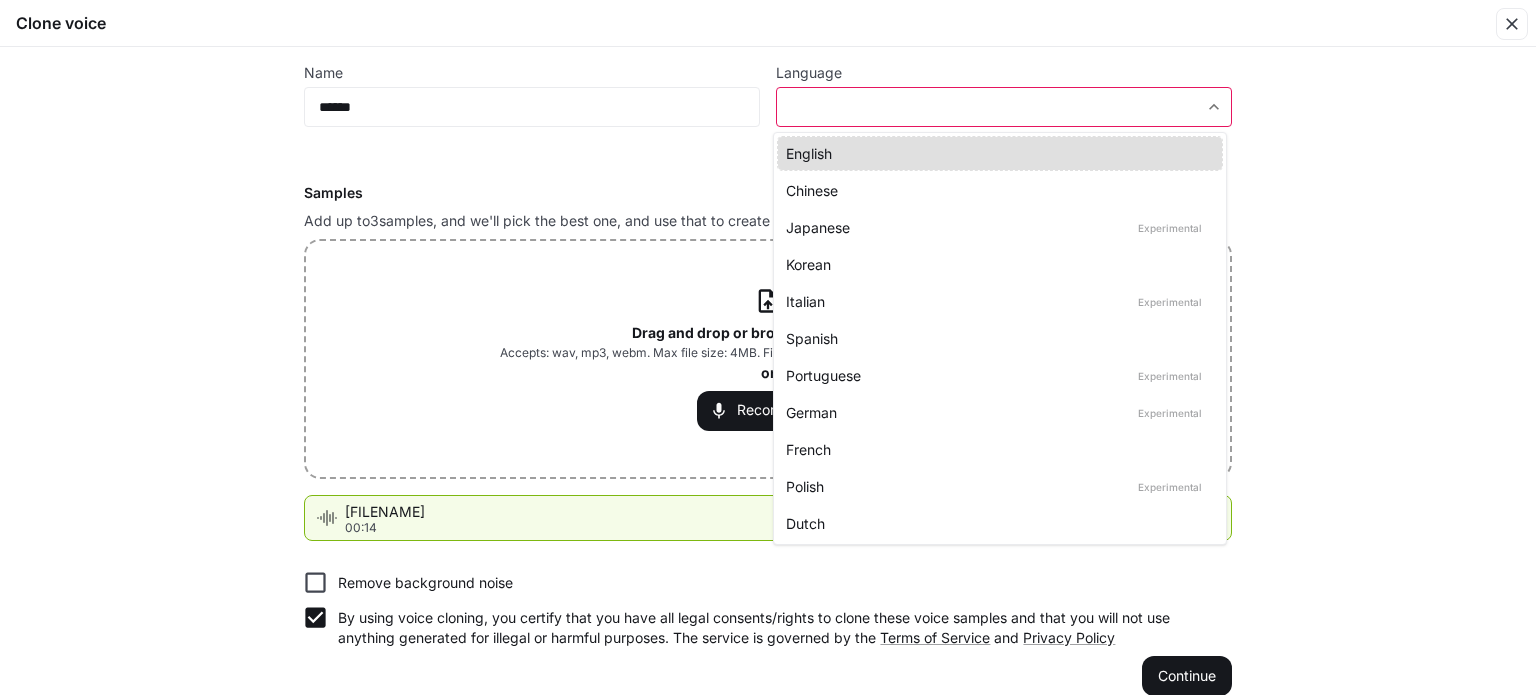 click on "**********" at bounding box center (768, 348) 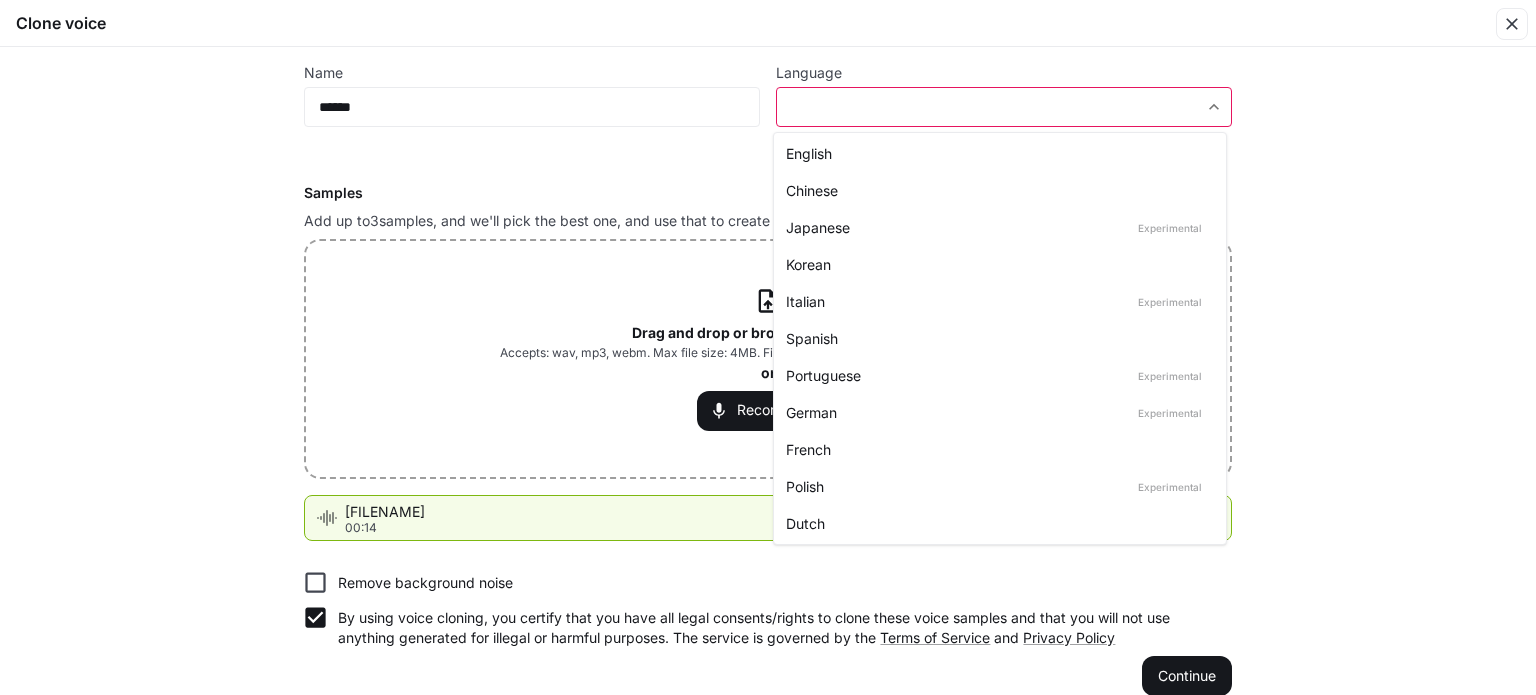 click at bounding box center (768, 347) 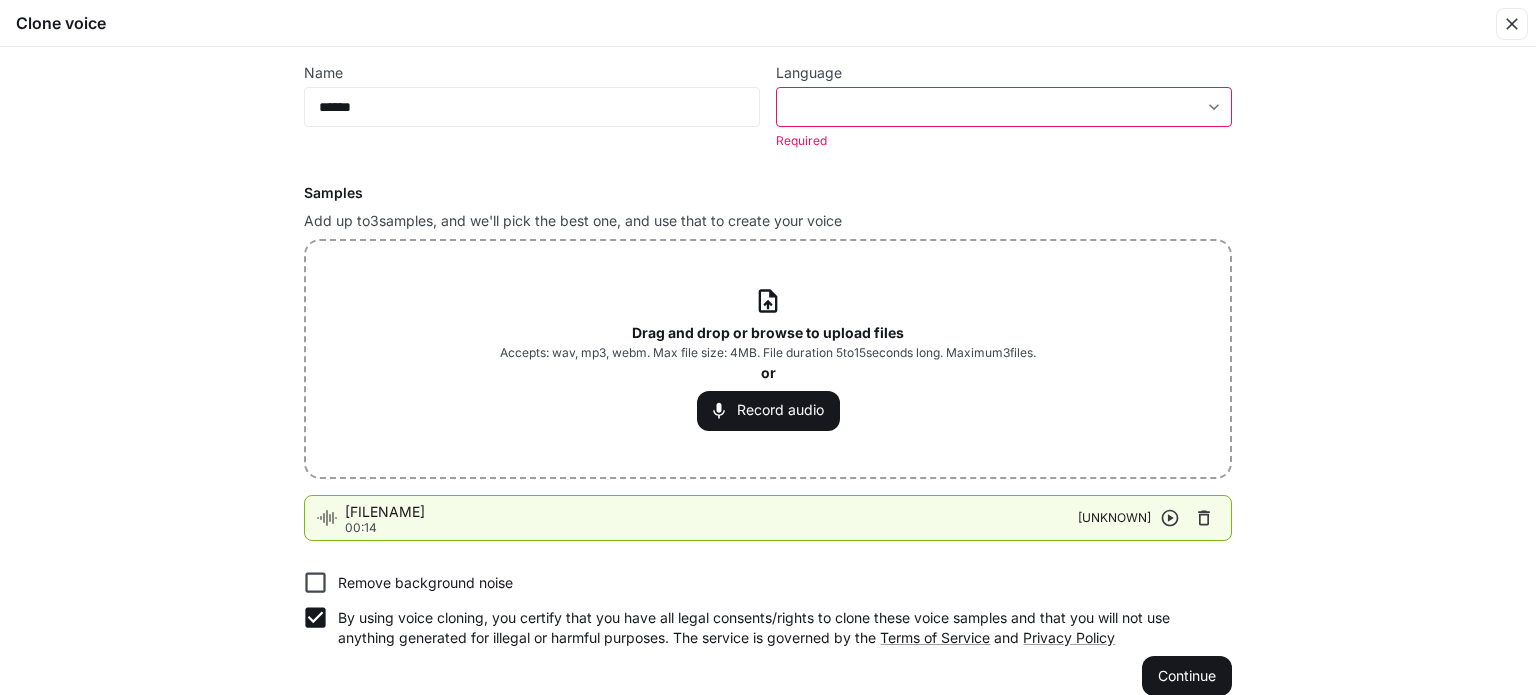 click on "**********" at bounding box center (768, 348) 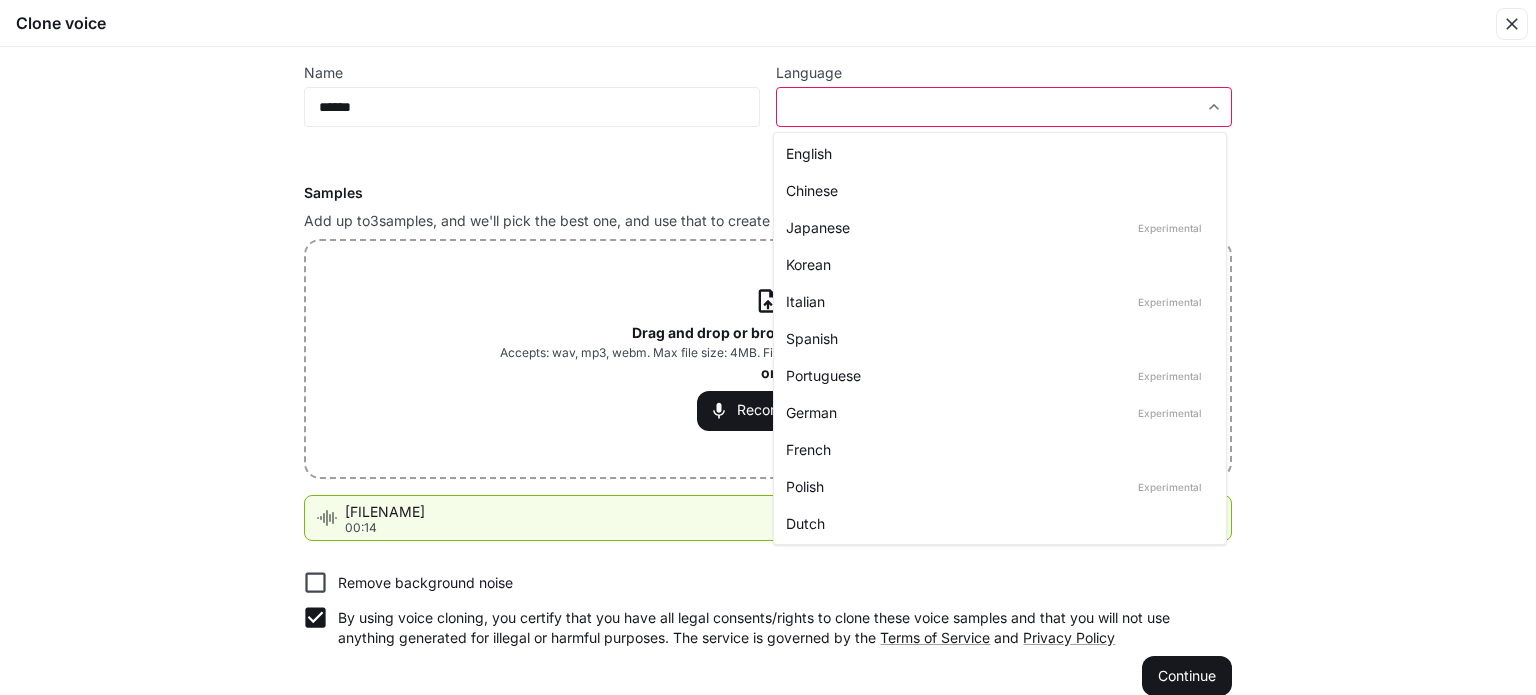 type 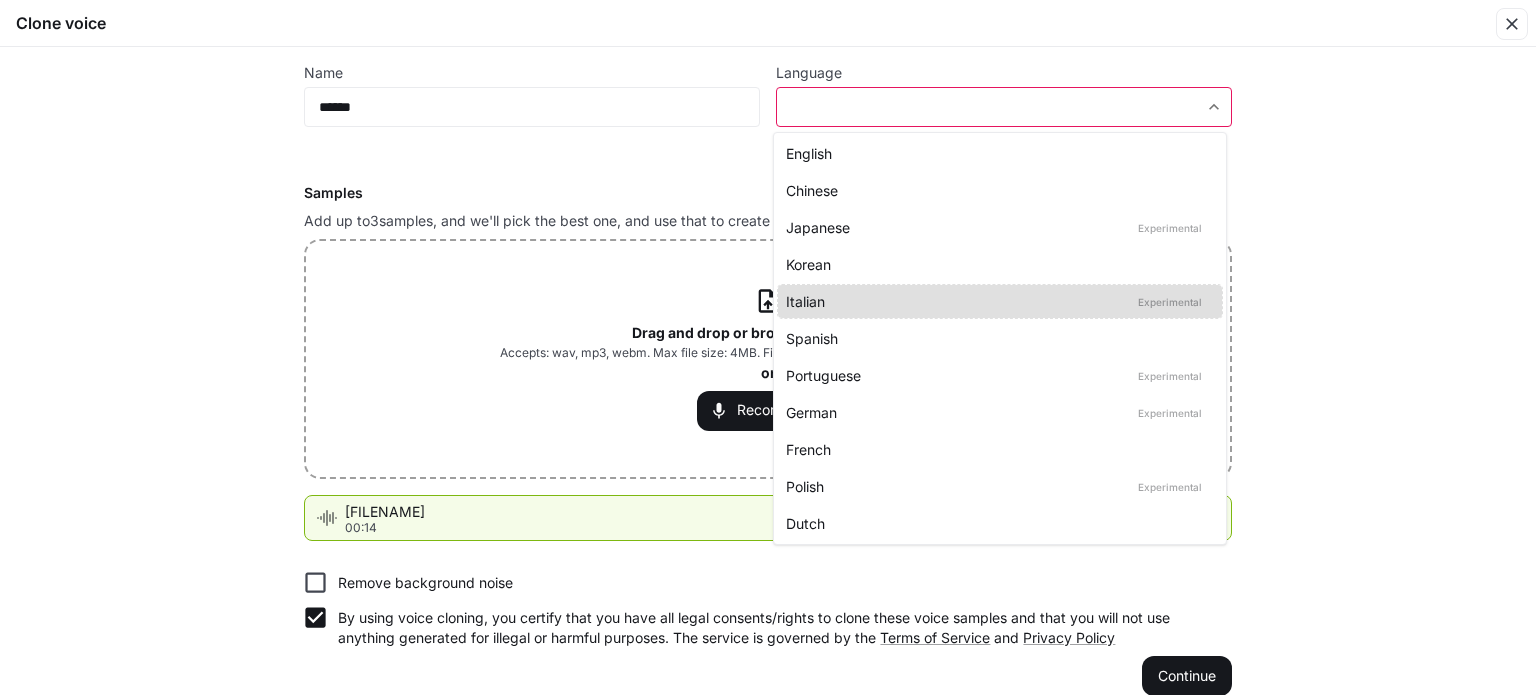 type 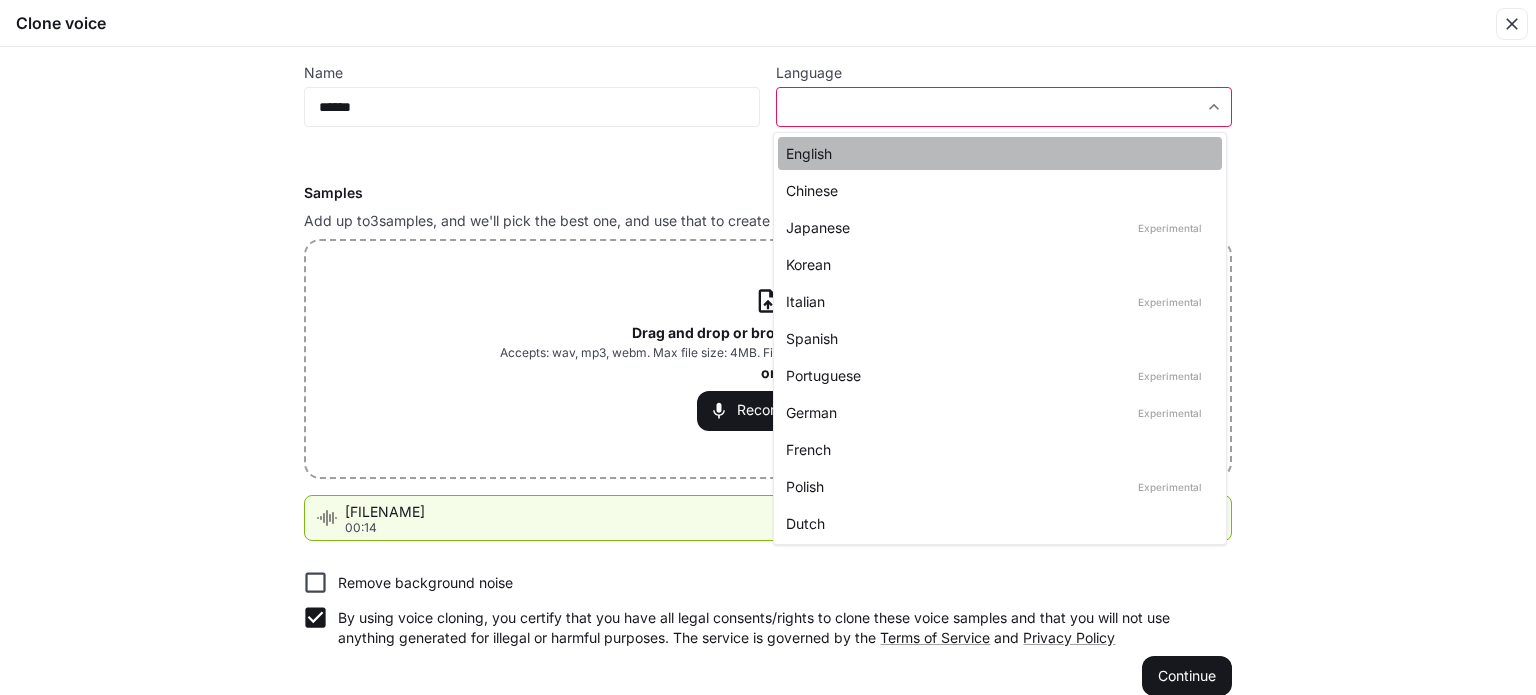 click on "English" at bounding box center [996, 153] 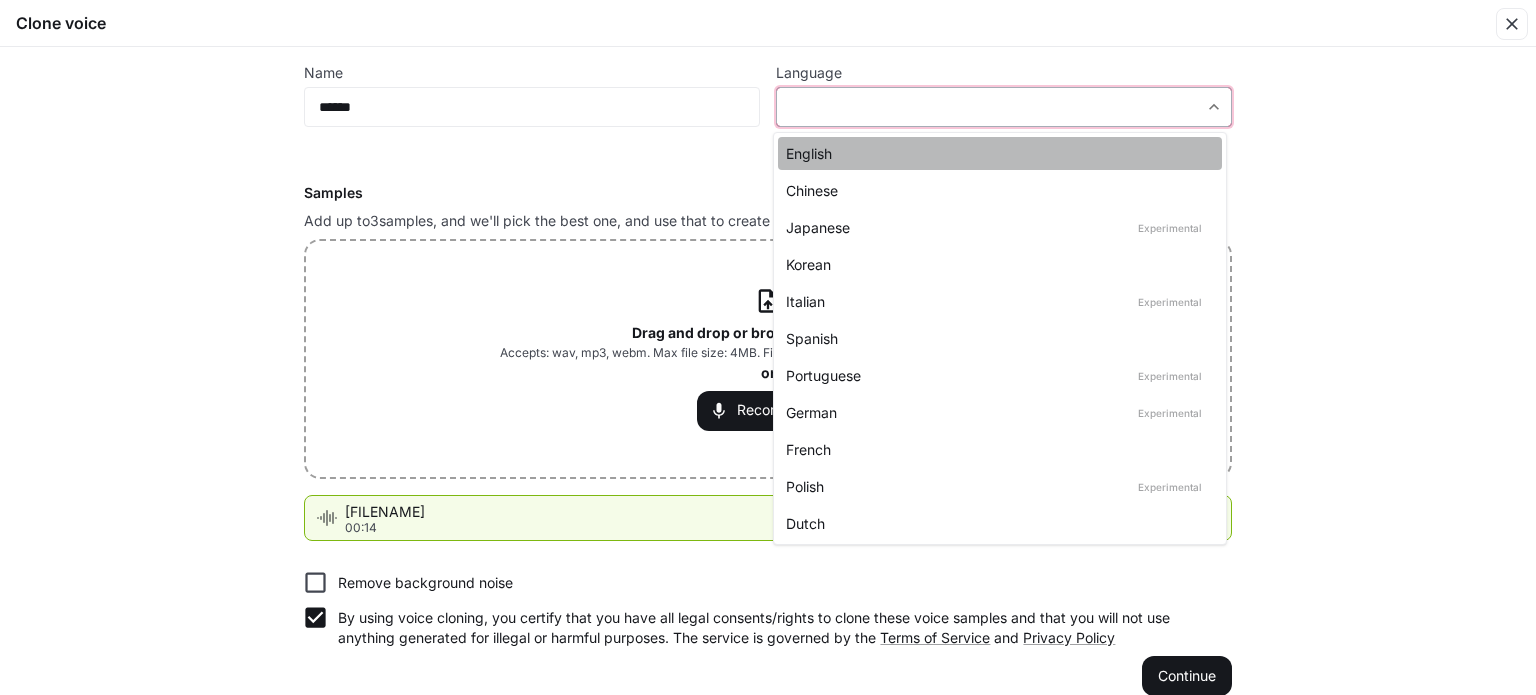 type on "*****" 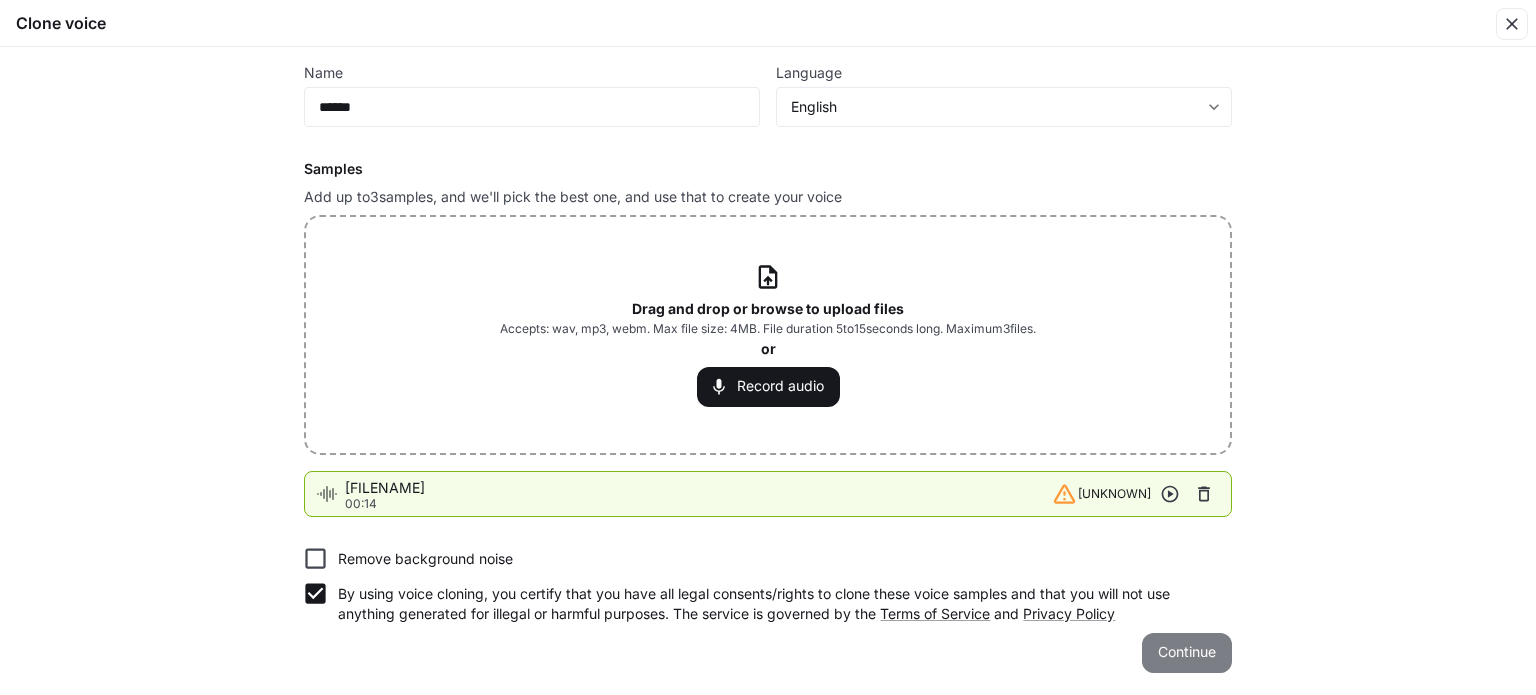 click on "Continue" at bounding box center (1187, 653) 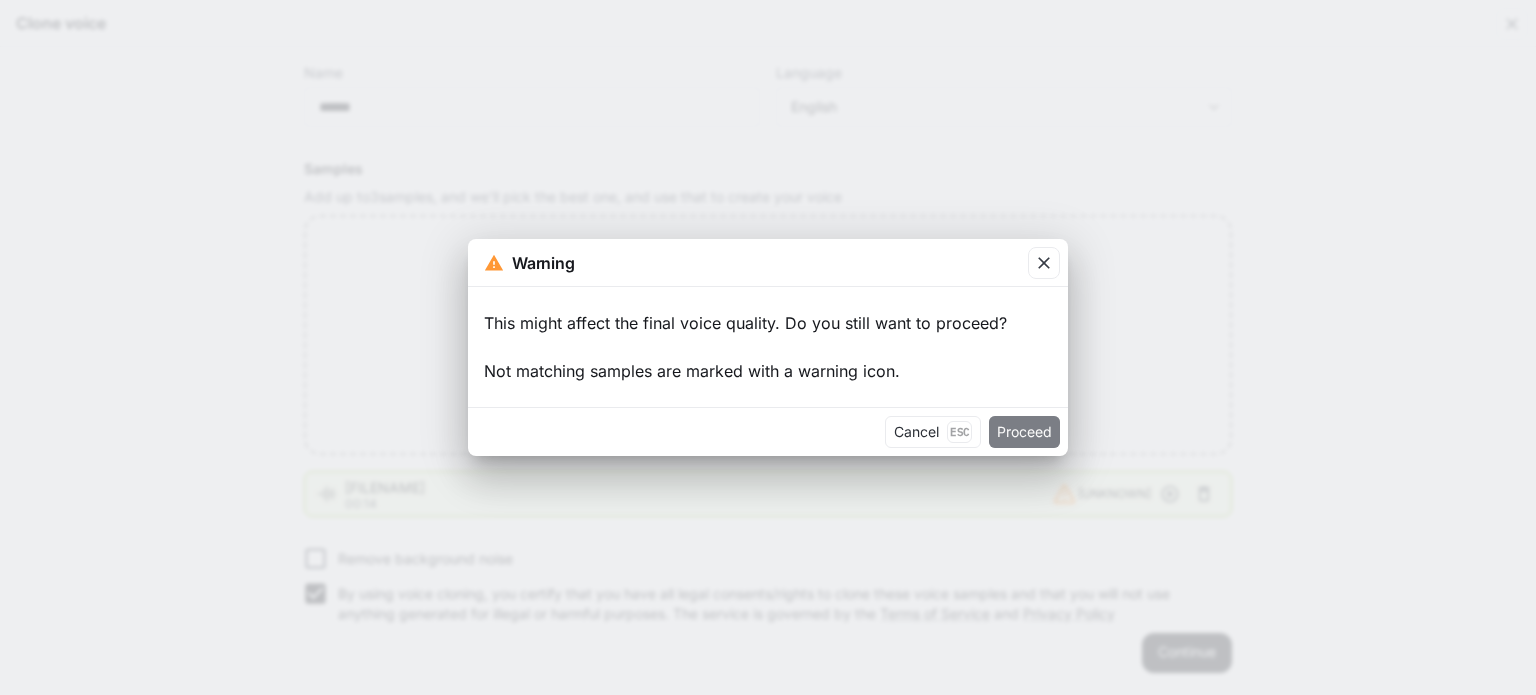 click on "Proceed" at bounding box center (1024, 432) 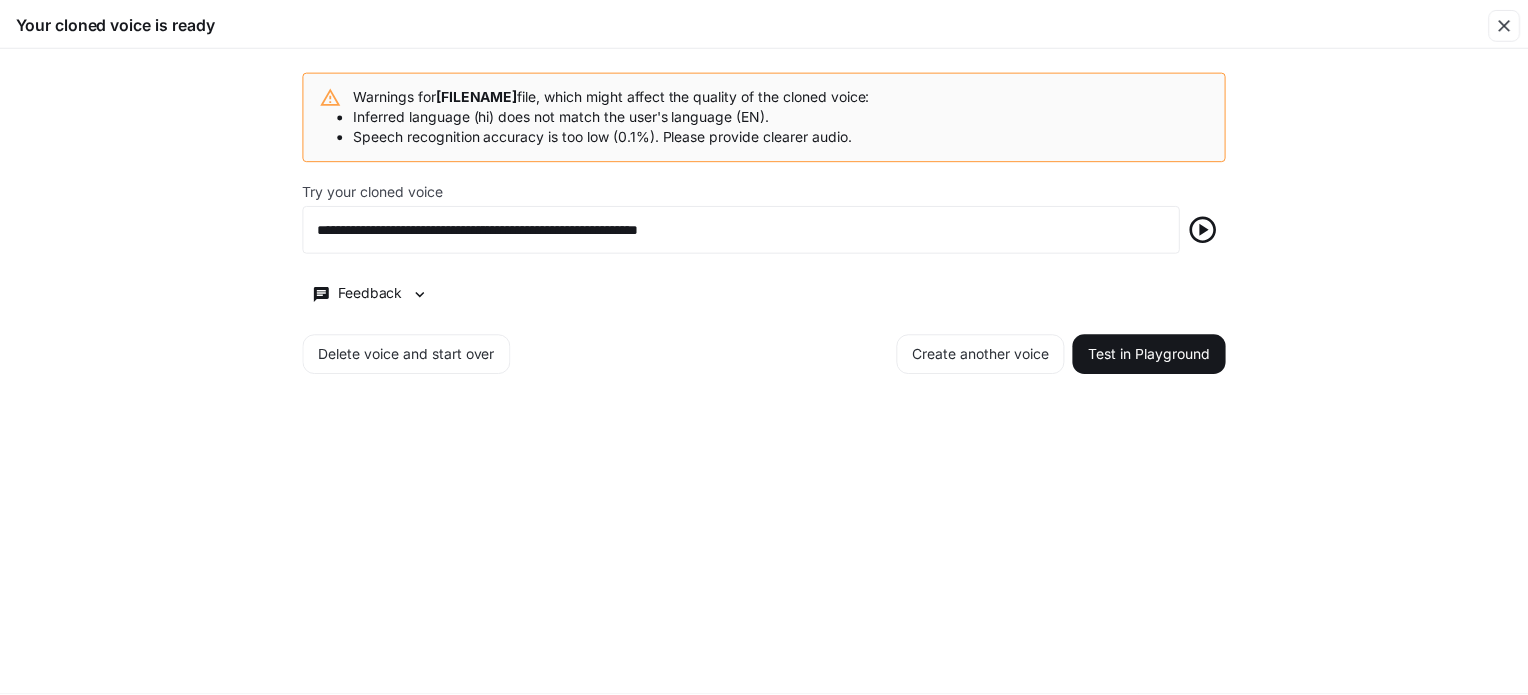 scroll, scrollTop: 0, scrollLeft: 0, axis: both 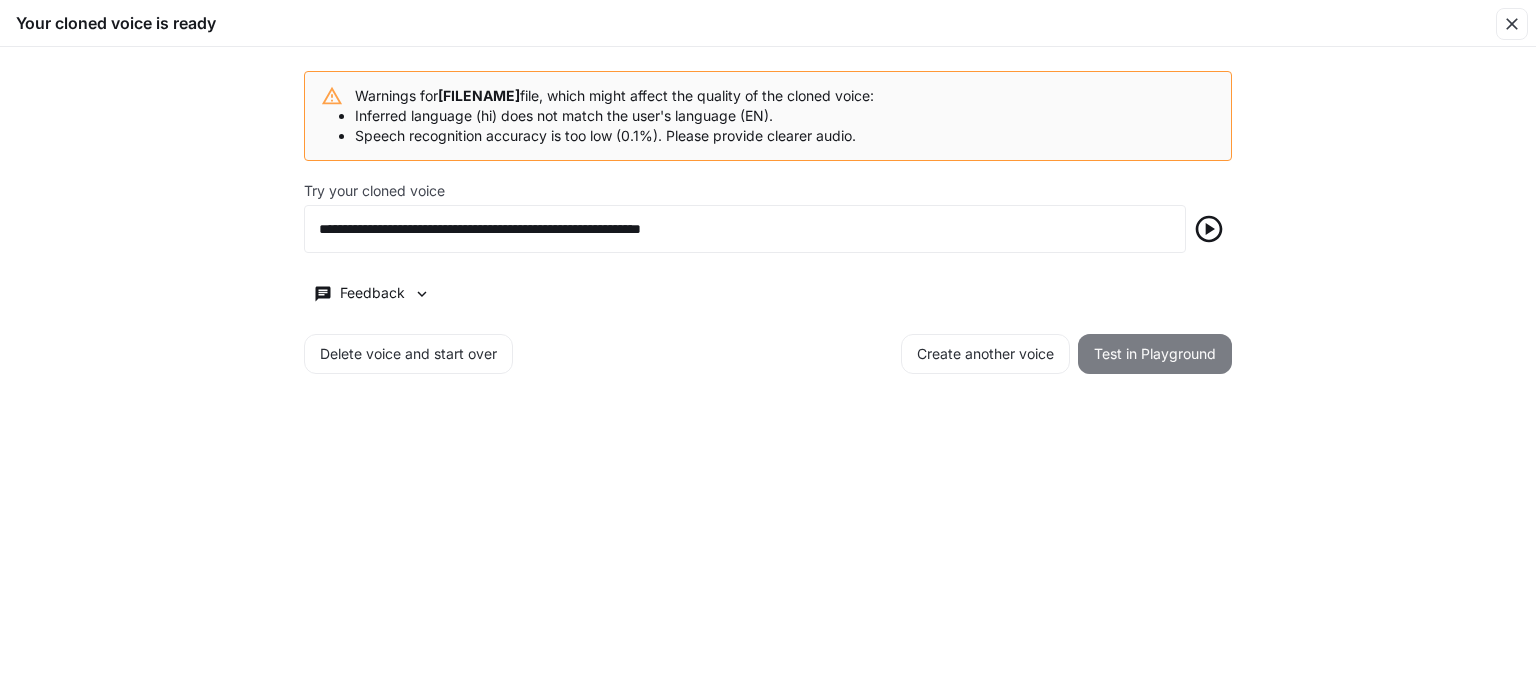 click on "Test in Playground" at bounding box center [1155, 354] 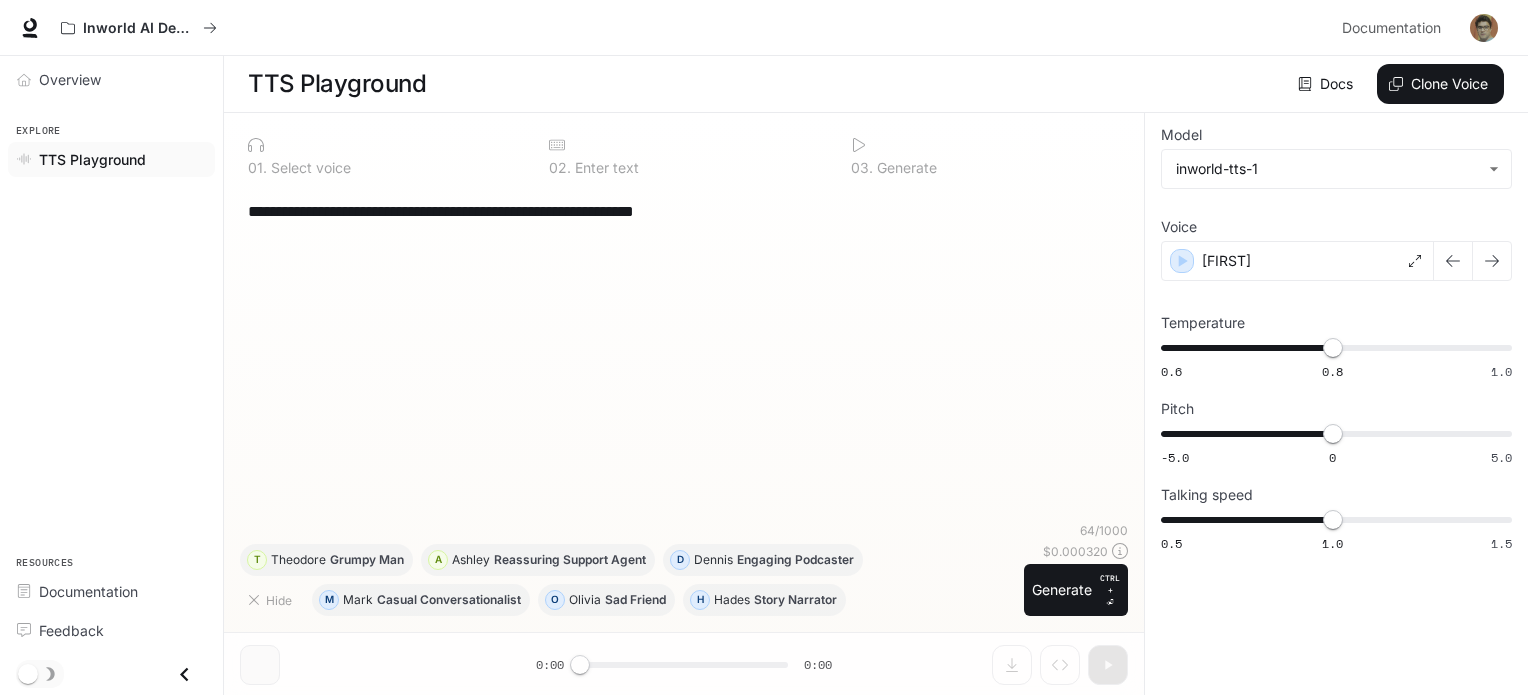 click on "**********" at bounding box center [684, 211] 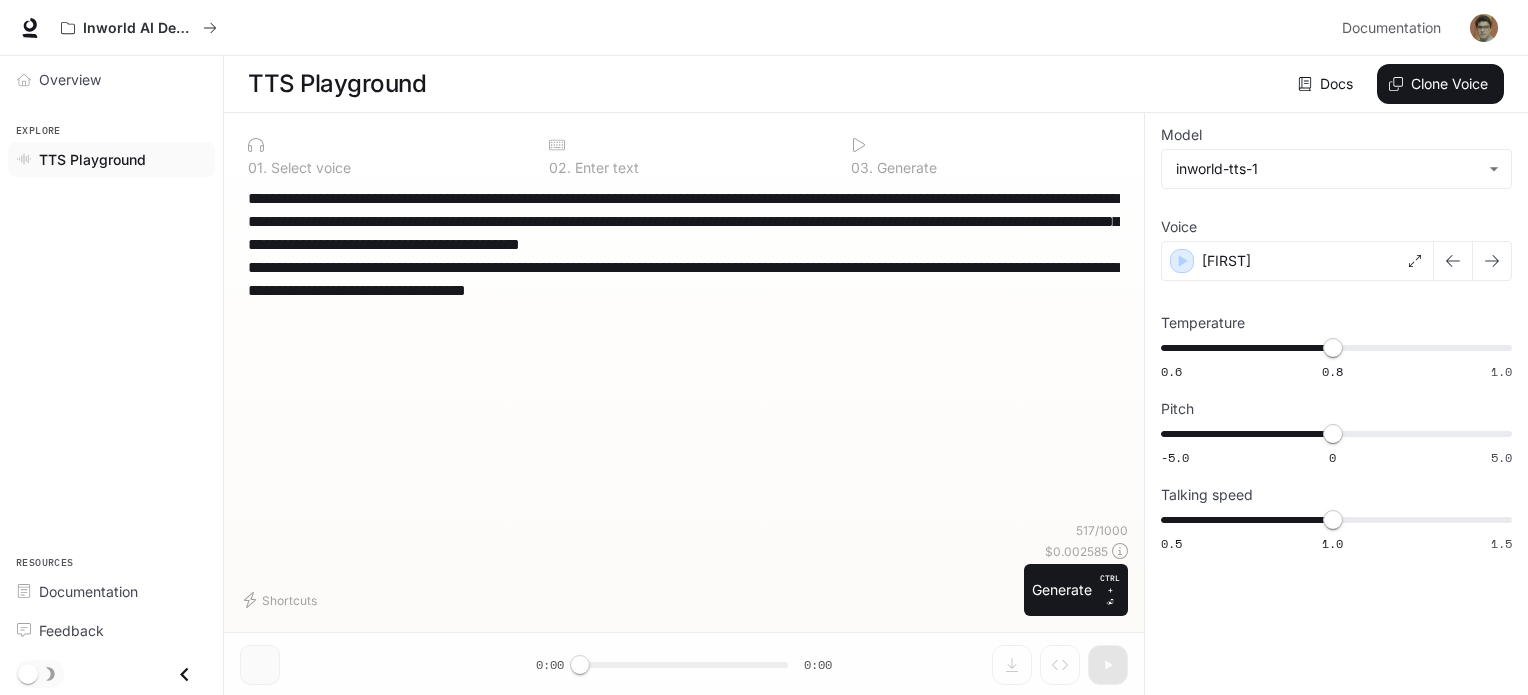 drag, startPoint x: 586, startPoint y: 251, endPoint x: 645, endPoint y: 331, distance: 99.40322 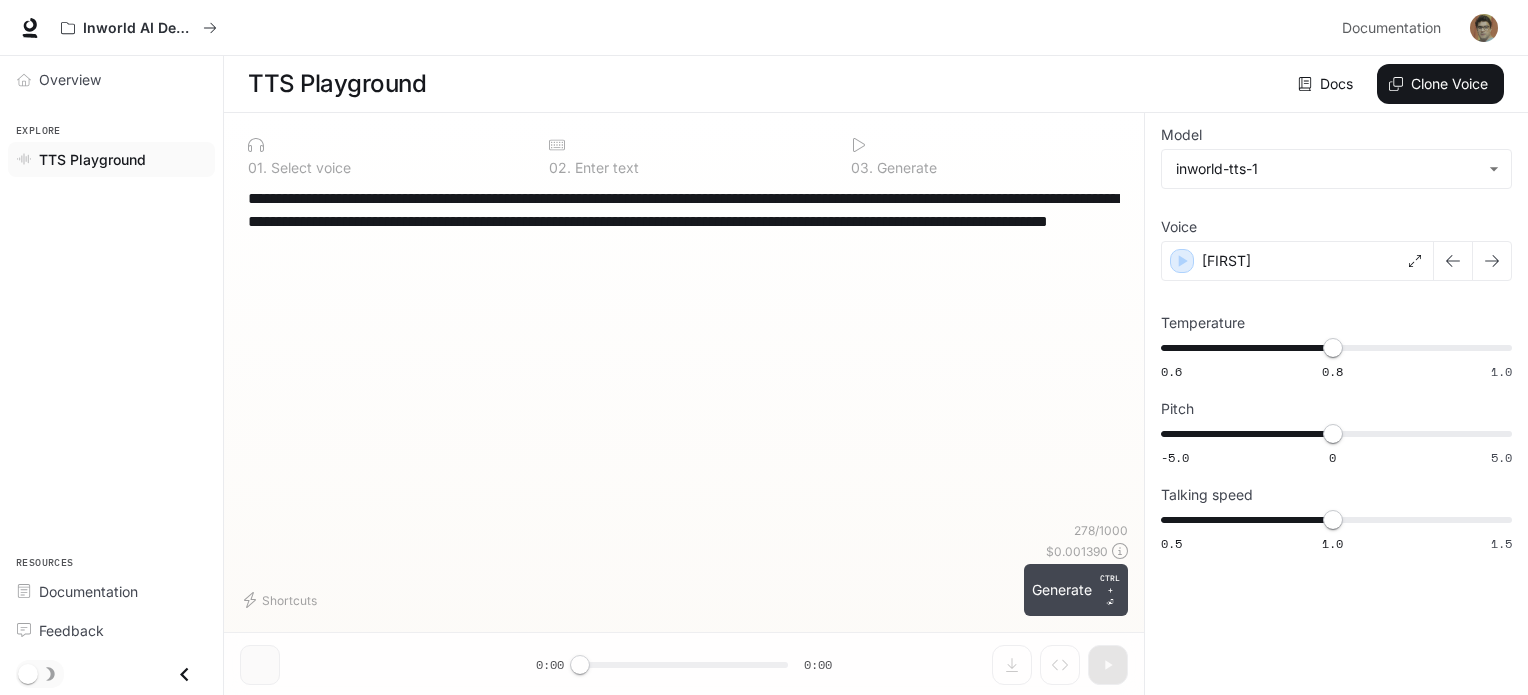 type on "**********" 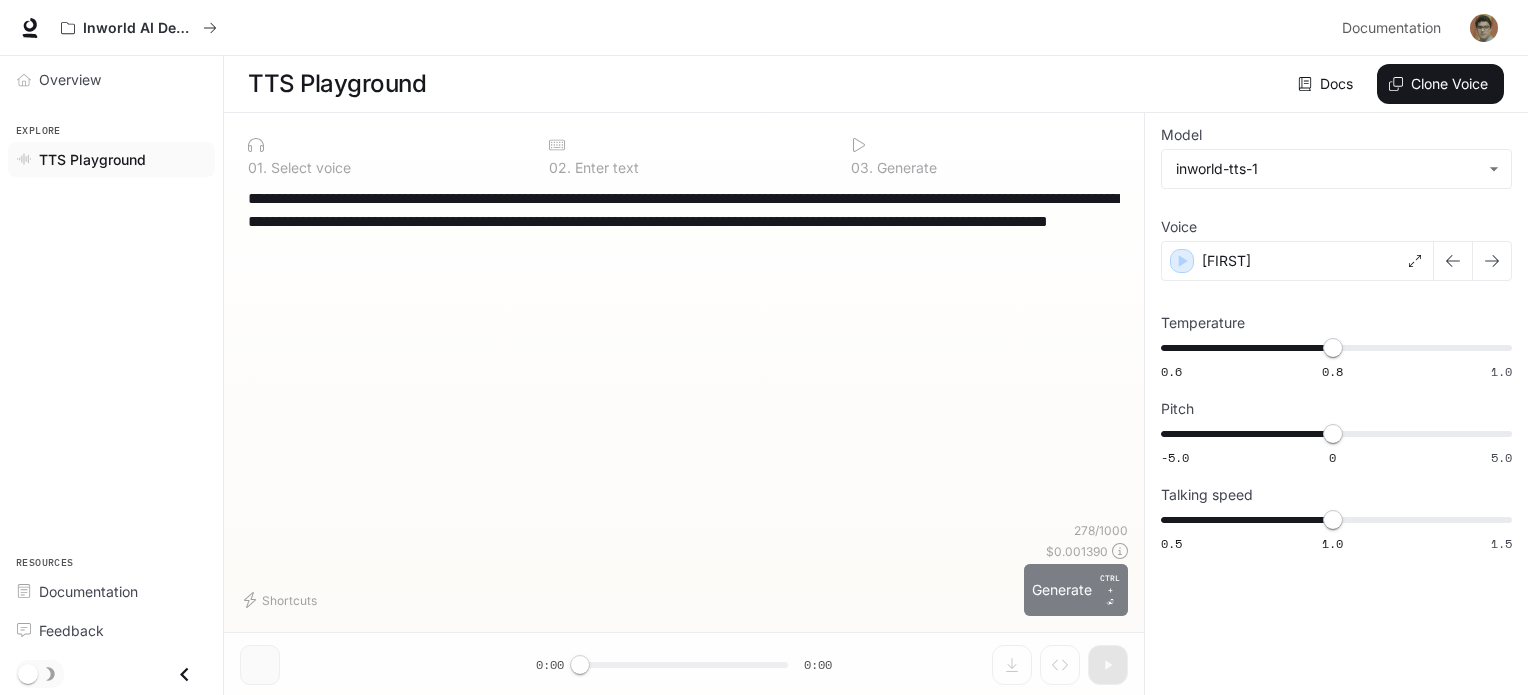 click on "Generate CTRL +  ⏎" at bounding box center [1076, 590] 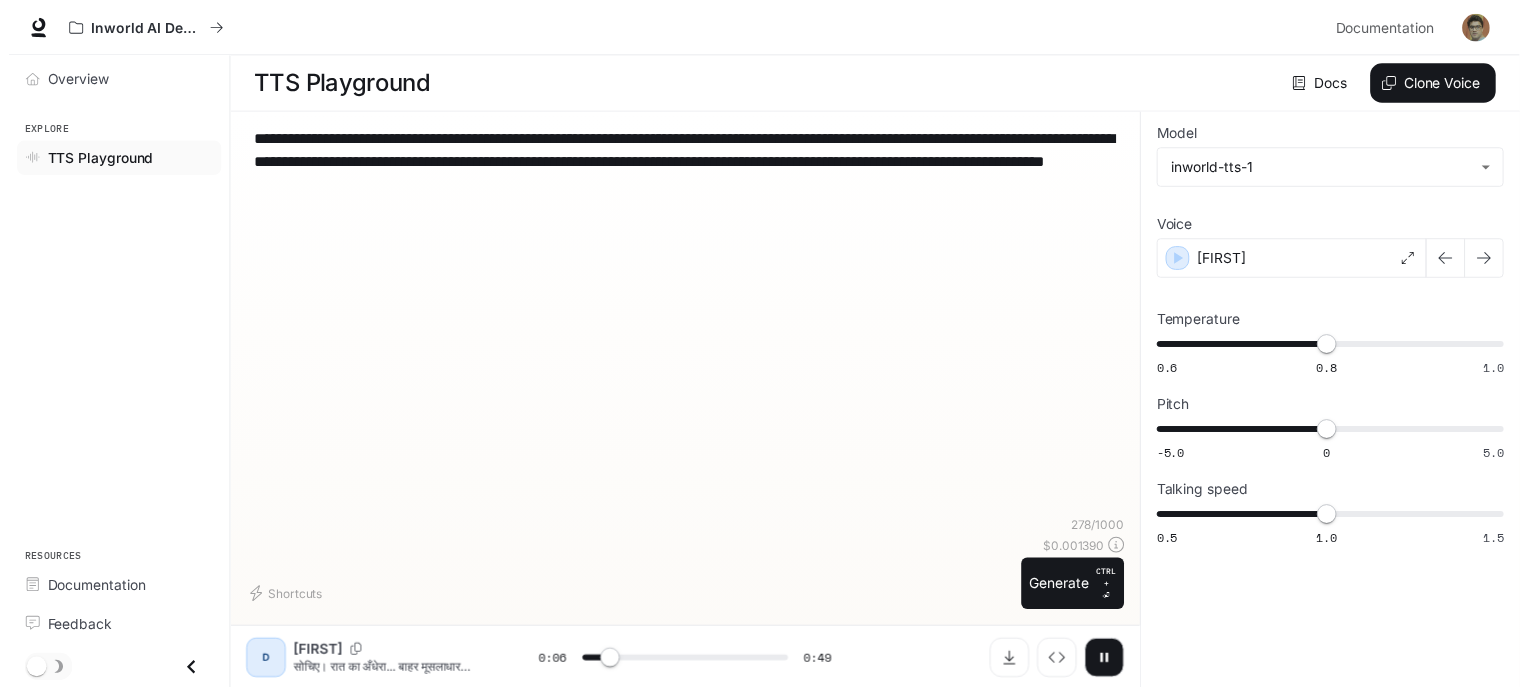scroll, scrollTop: 0, scrollLeft: 0, axis: both 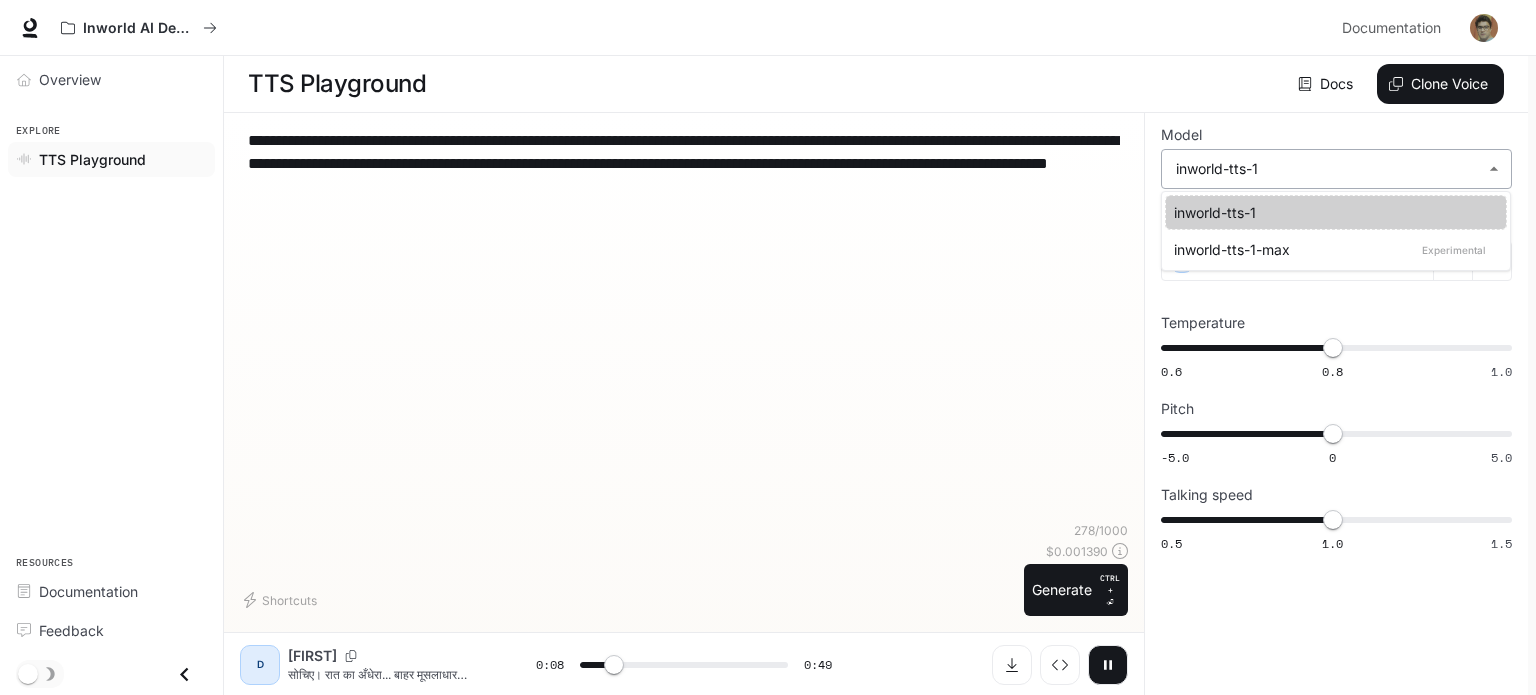 click on "D [FIRST]" at bounding box center [768, 348] 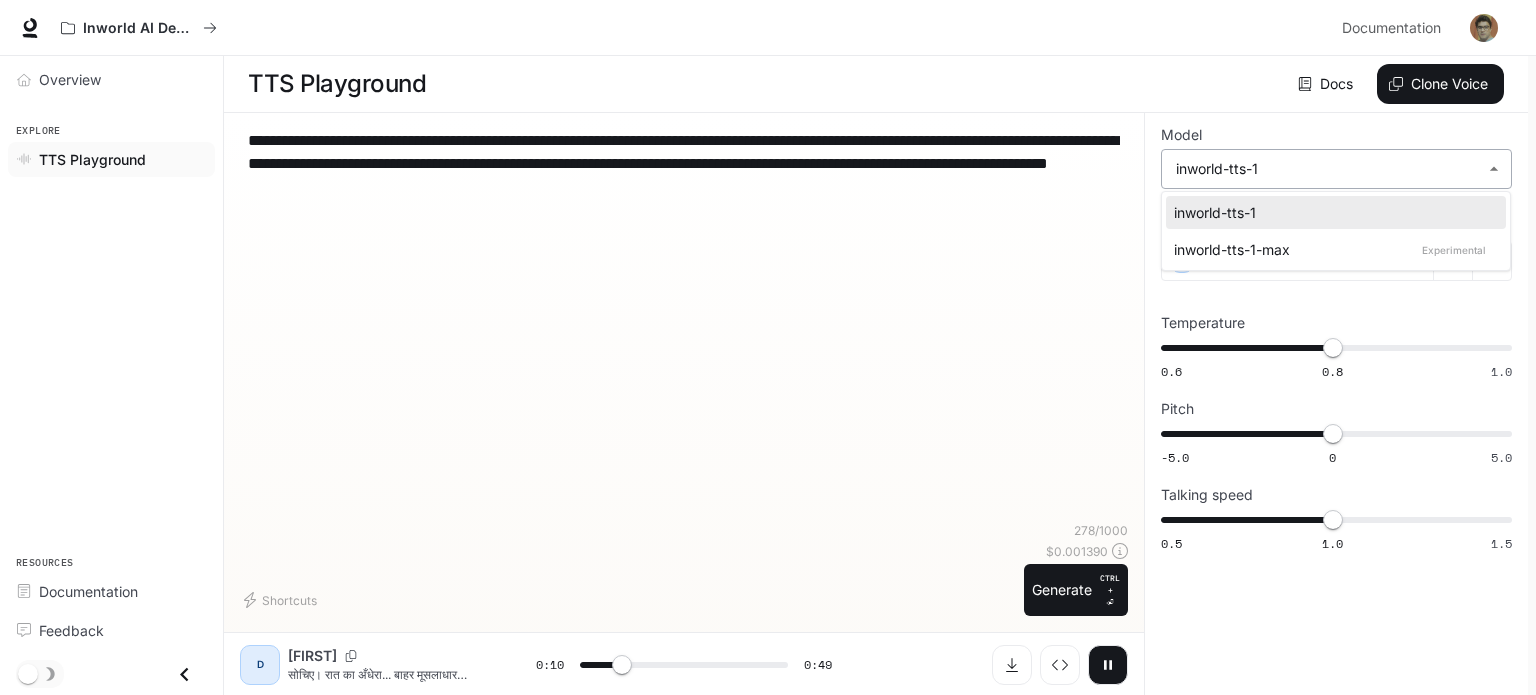 click at bounding box center [768, 347] 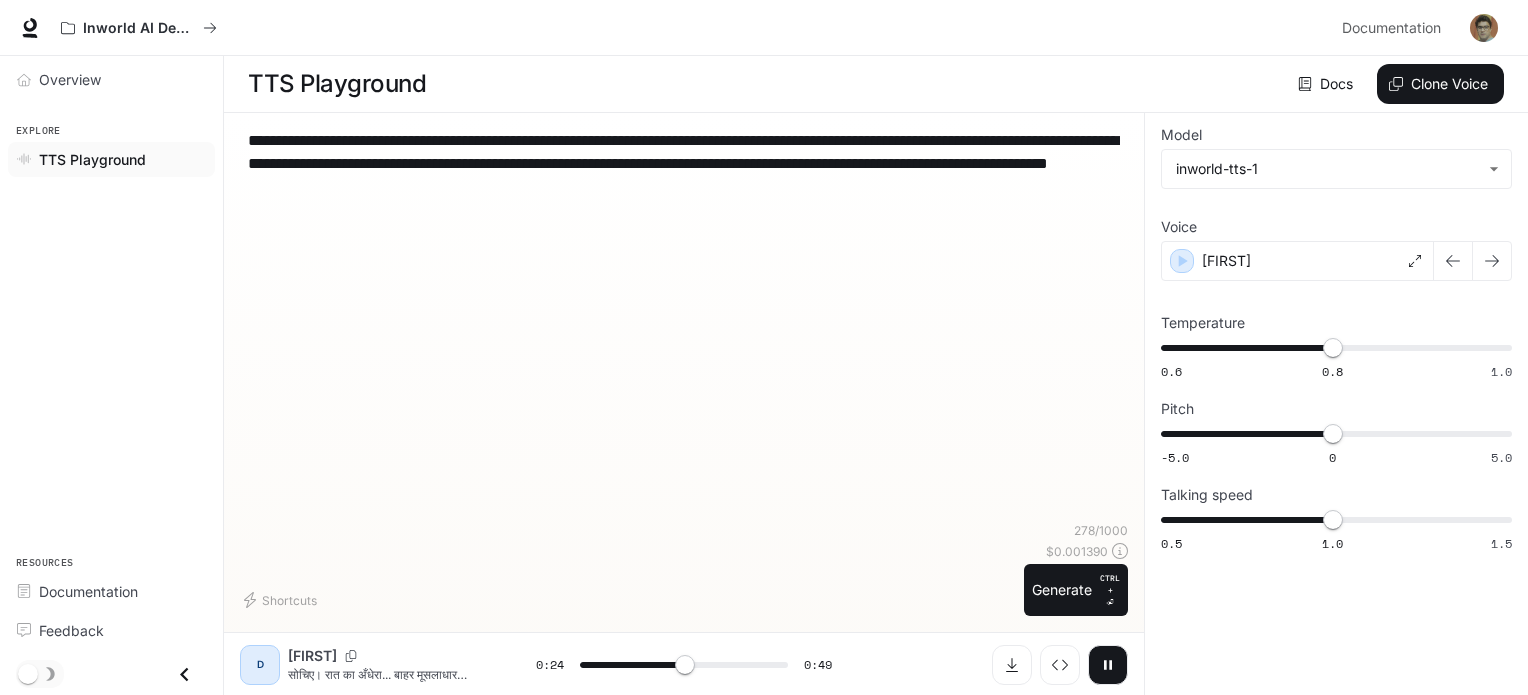 click on "सोचिए। रात का अँधेरा... बाहर मूसलाधार बारिश... और अचानक आपको एहसास होता है कि बाहर का पानी अब आपके घर की दहलीज़ पार कर चुका है। वो खौफनाक सन्नाटा, जब बिजली चली जाती है और सिर्फ पानी के बढने की आवाज़ आती है। आपकी आँखों के सामने आपका सामान... आपकी सालों की कमाई... सब तैरने लगता है।" at bounding box center [388, 674] 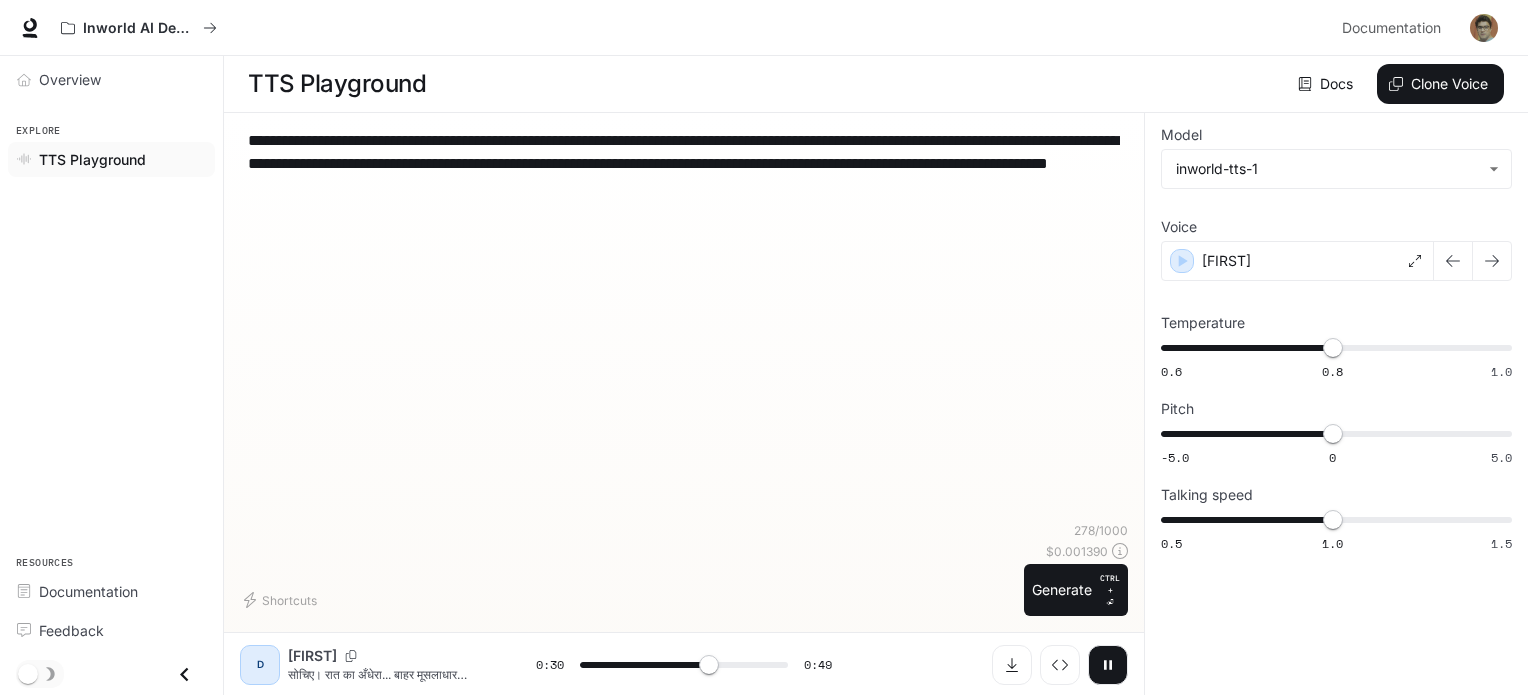 click on "[FIRST]" at bounding box center [312, 656] 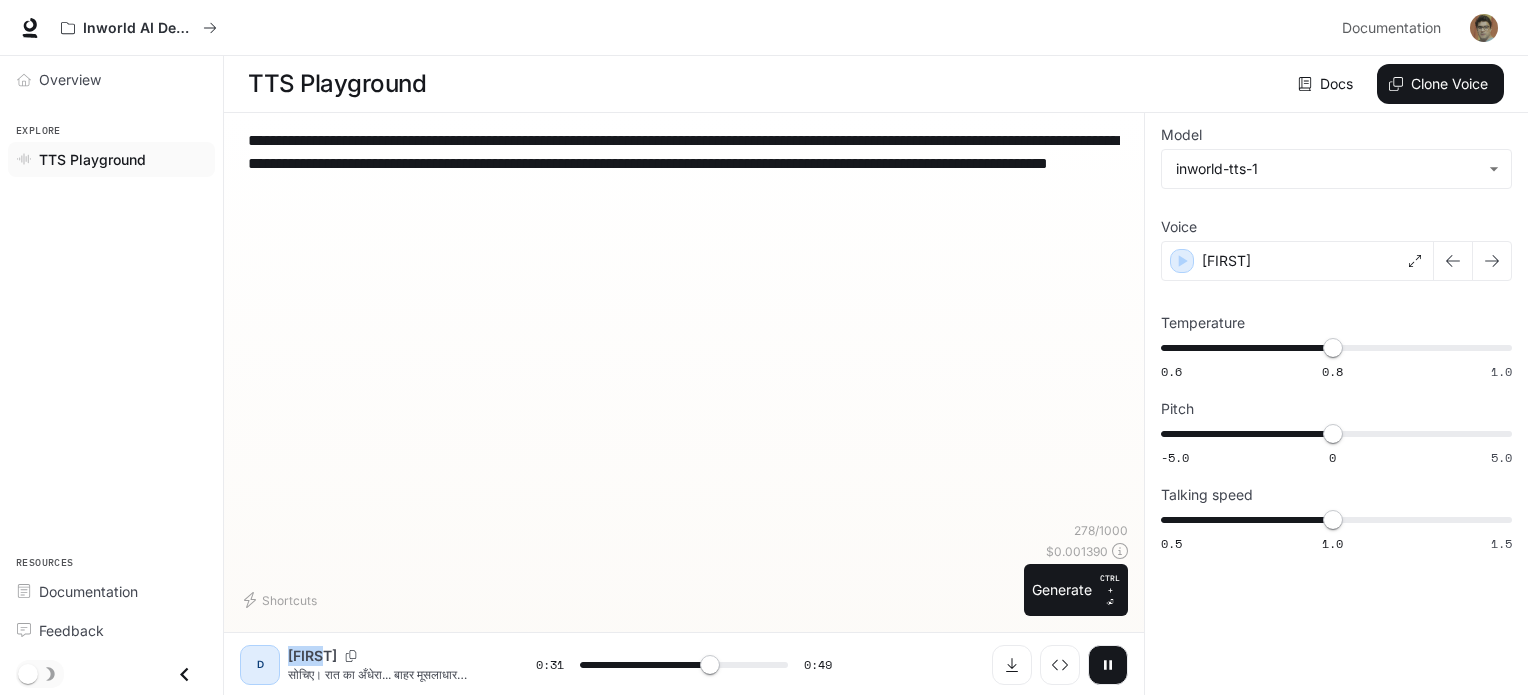 click on "[FIRST]" at bounding box center (312, 656) 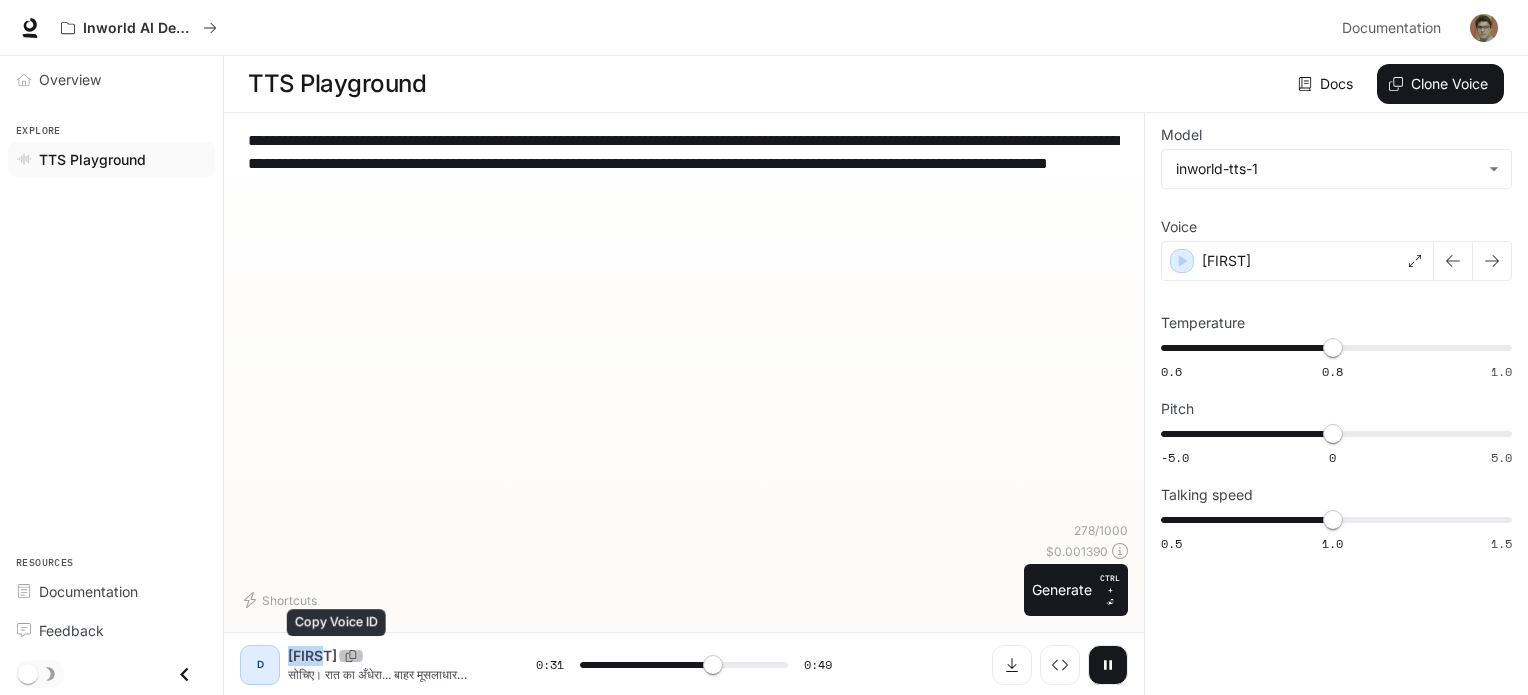 click 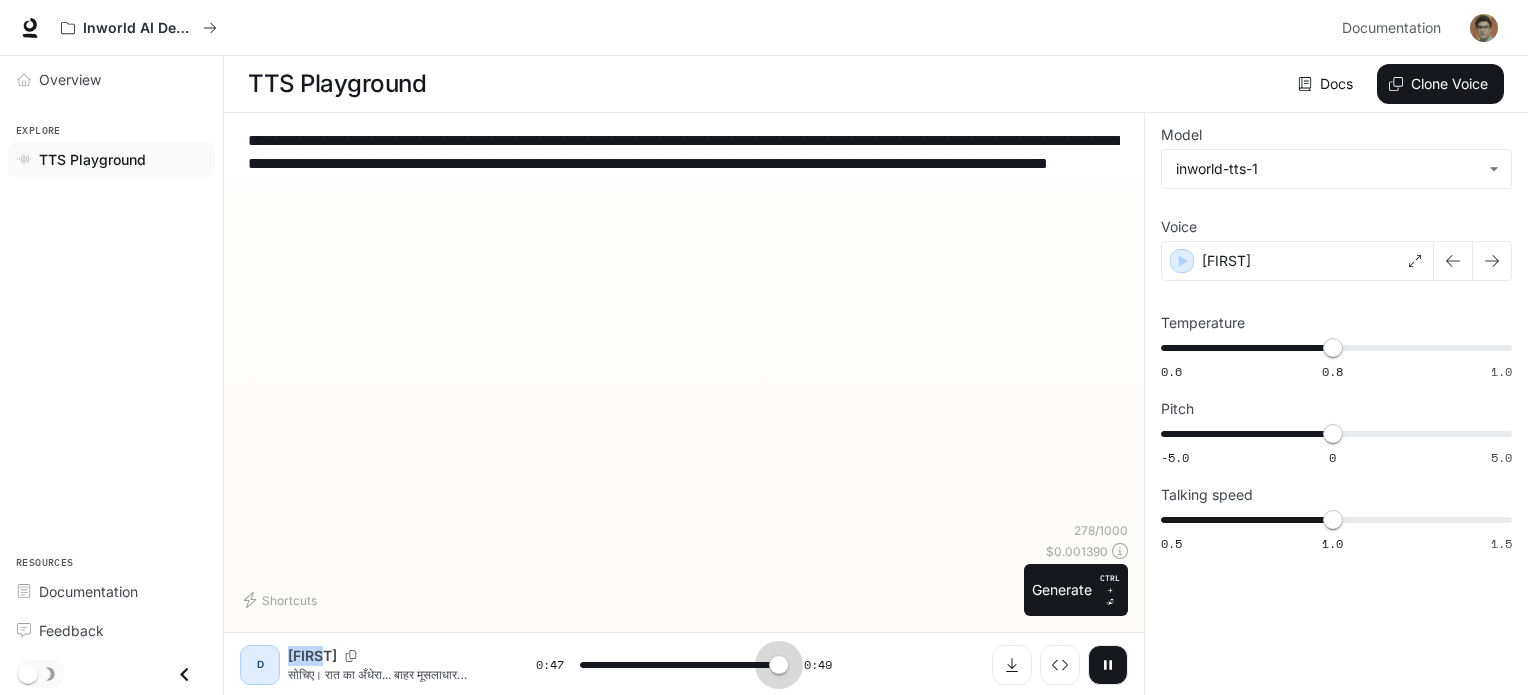 click at bounding box center [684, 665] 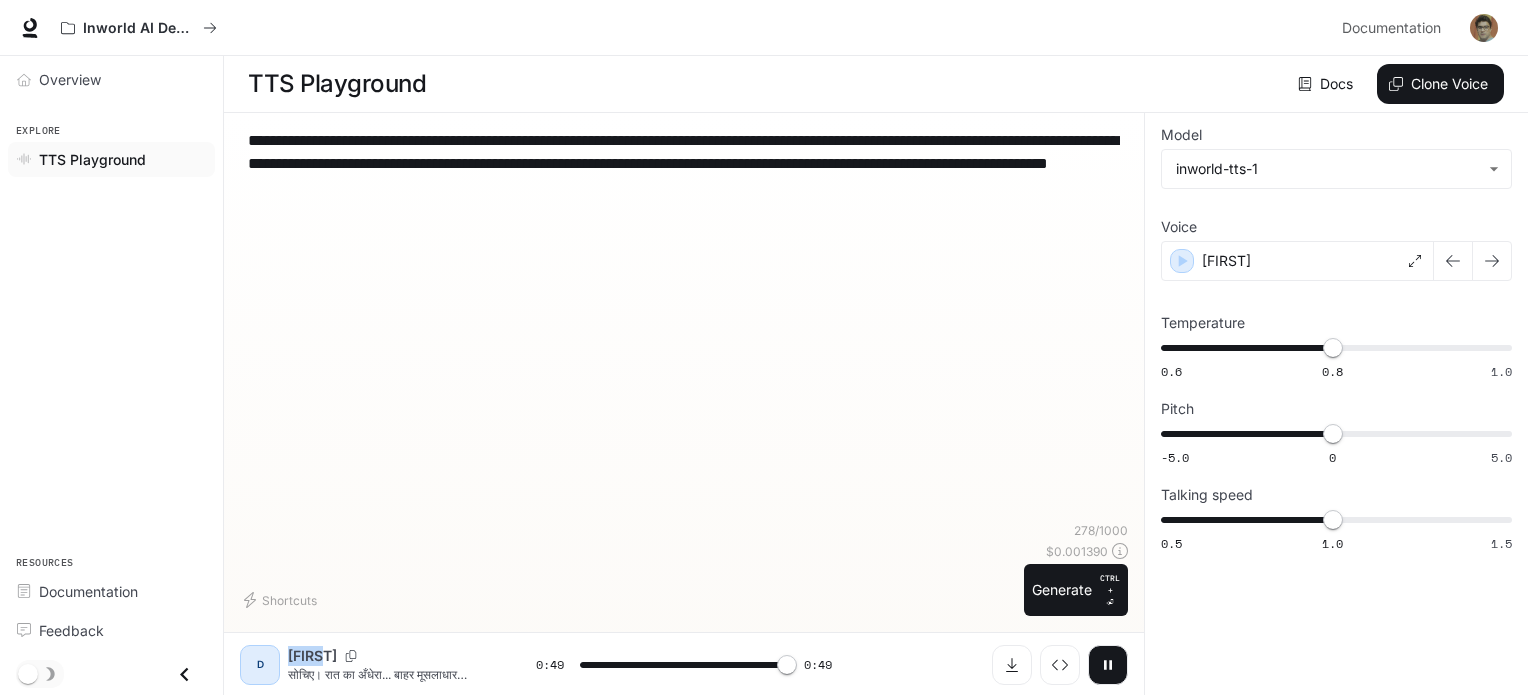 type on "*" 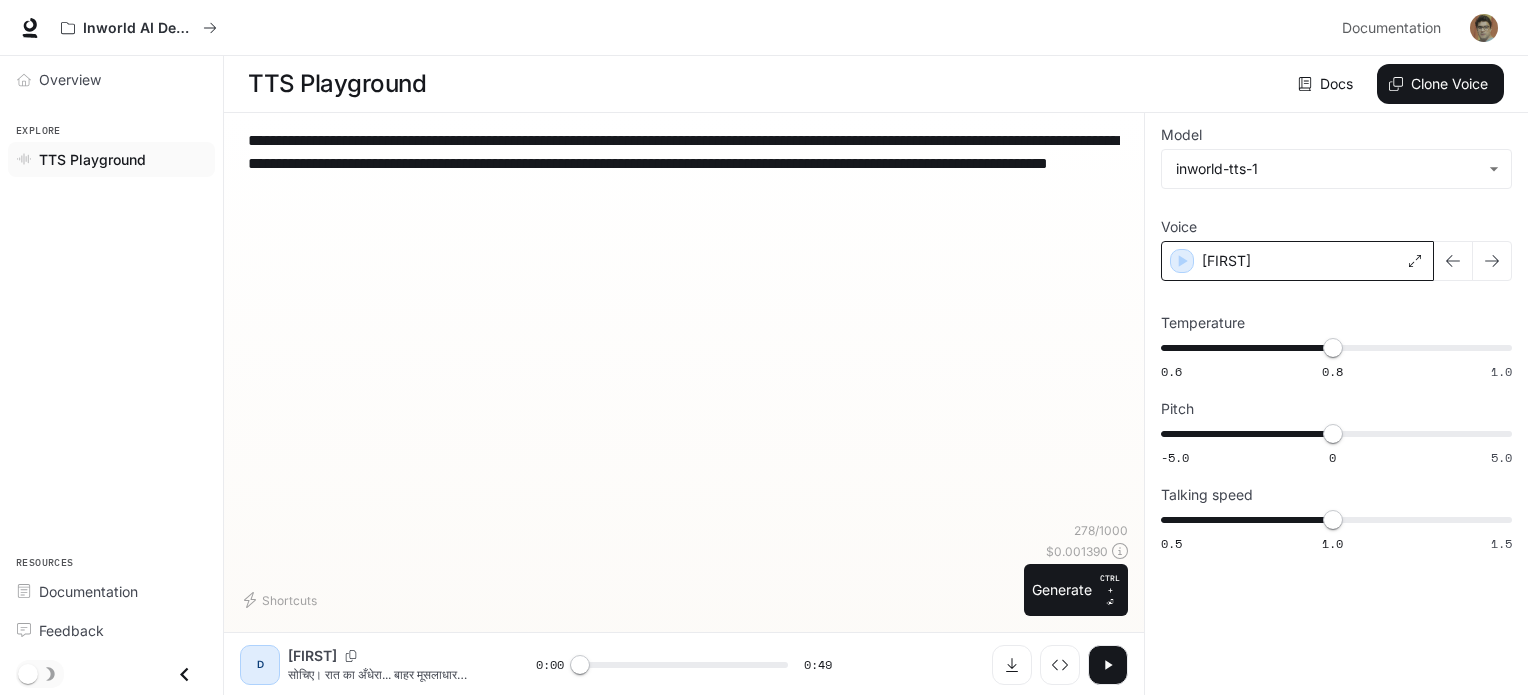 click on "[FIRST]" at bounding box center (1297, 261) 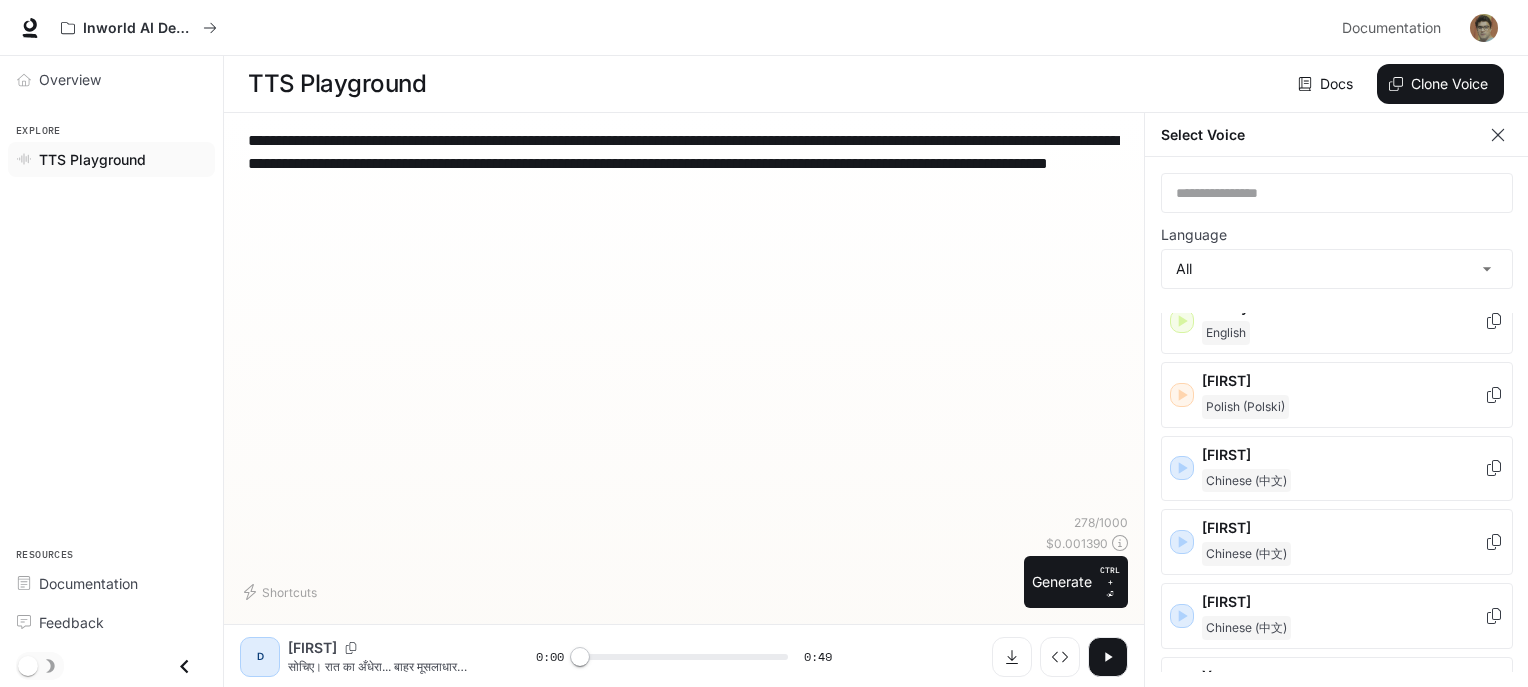 scroll, scrollTop: 3426, scrollLeft: 0, axis: vertical 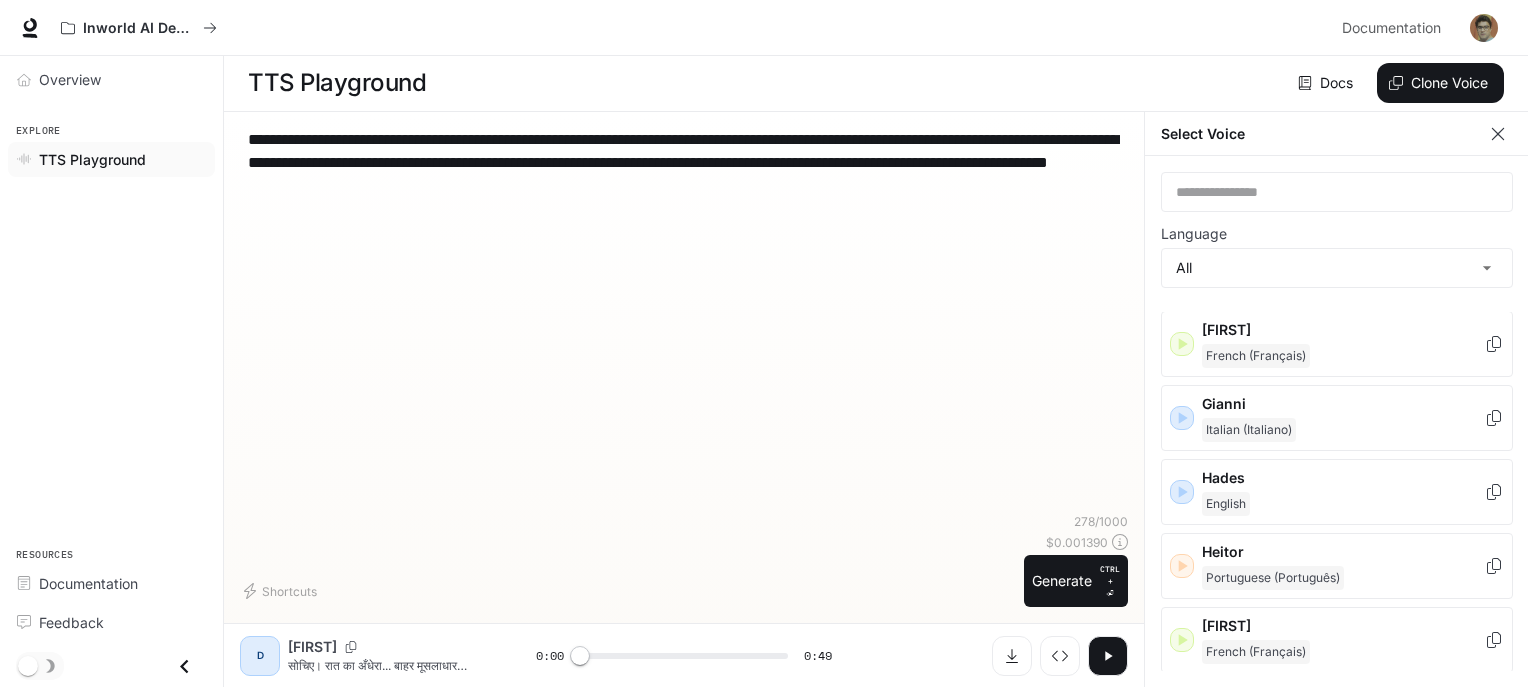 click on "Select Voice" at bounding box center (1337, 134) 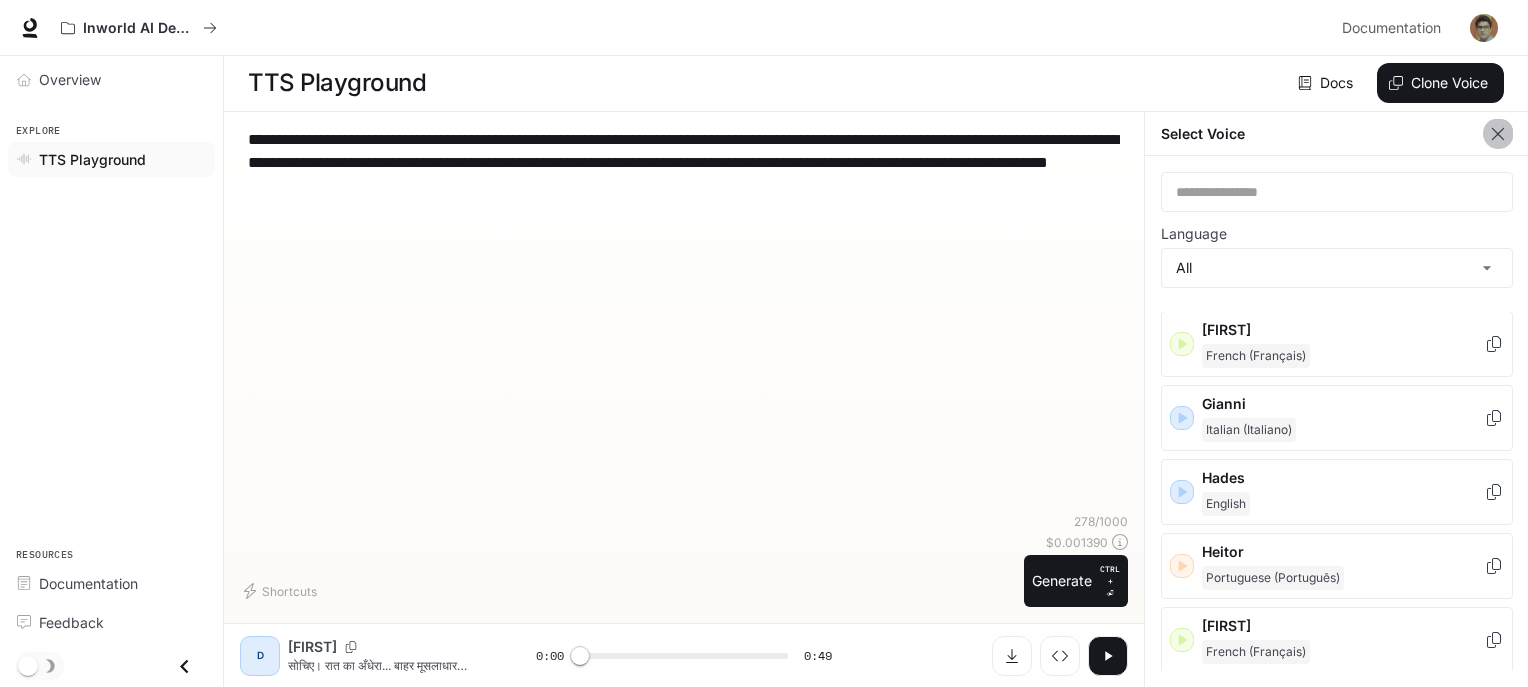 click 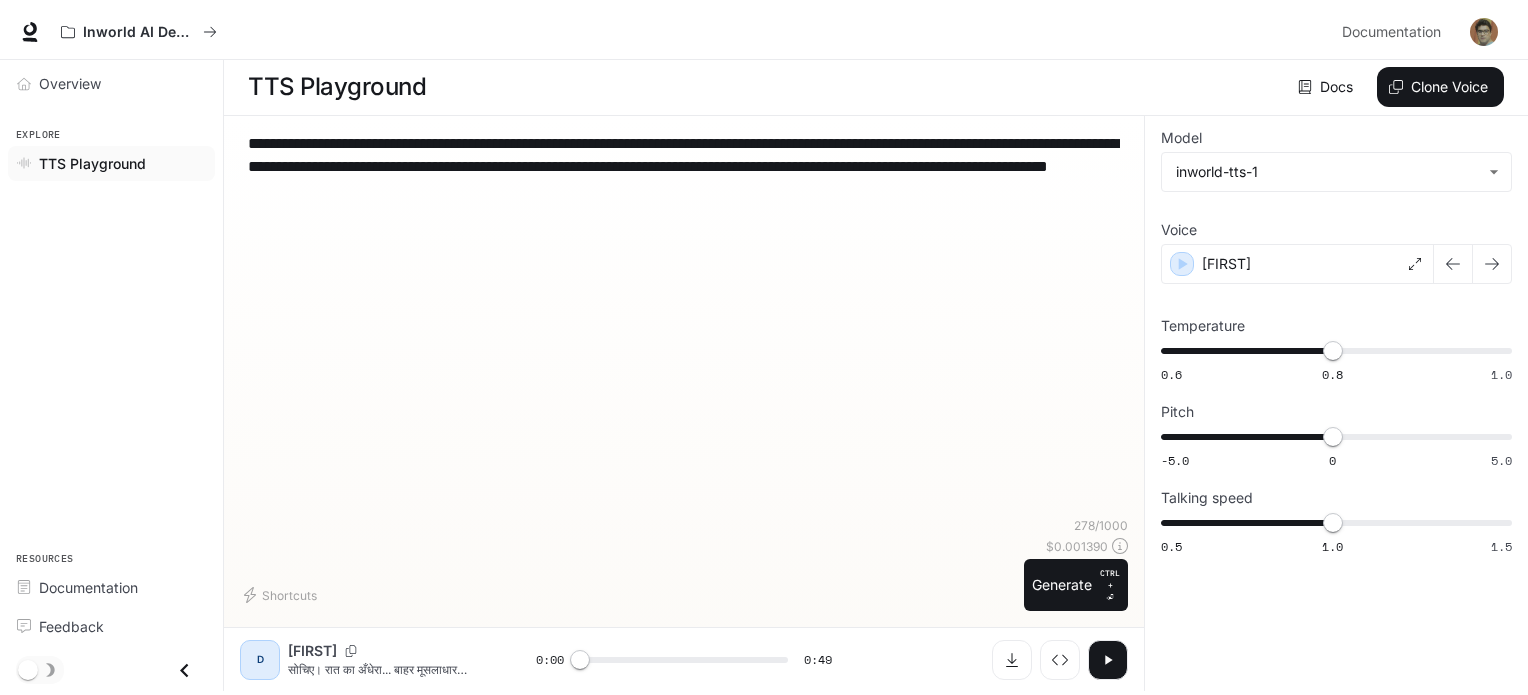 scroll, scrollTop: 0, scrollLeft: 0, axis: both 